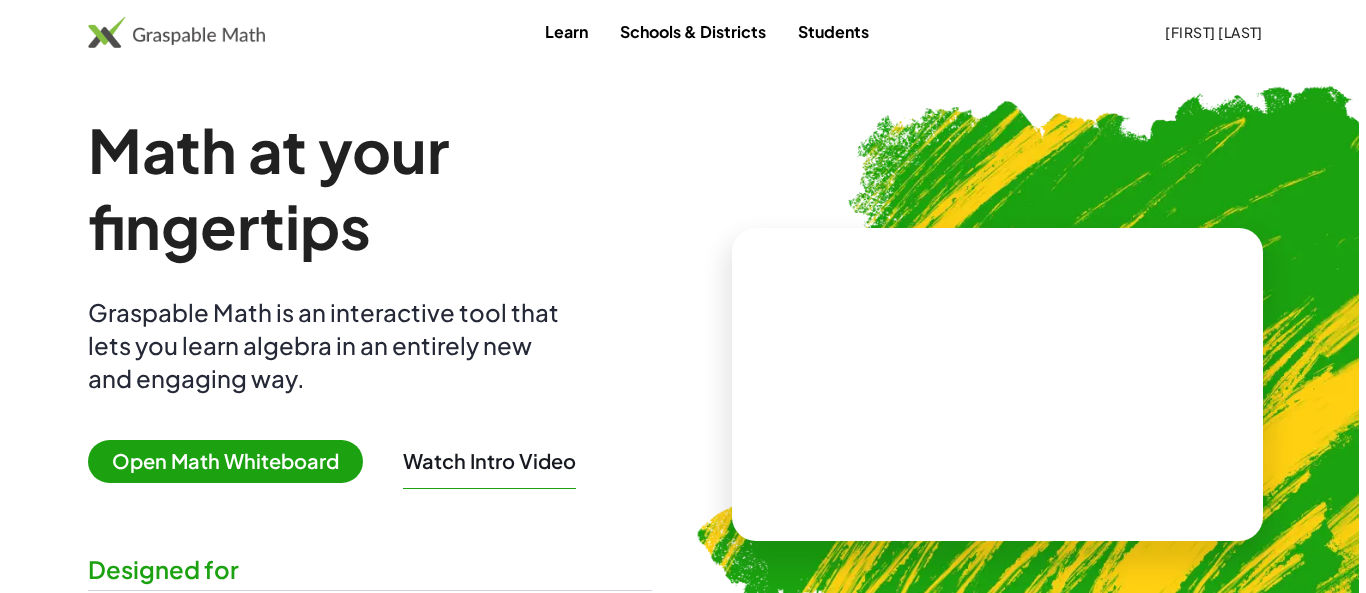 scroll, scrollTop: 0, scrollLeft: 0, axis: both 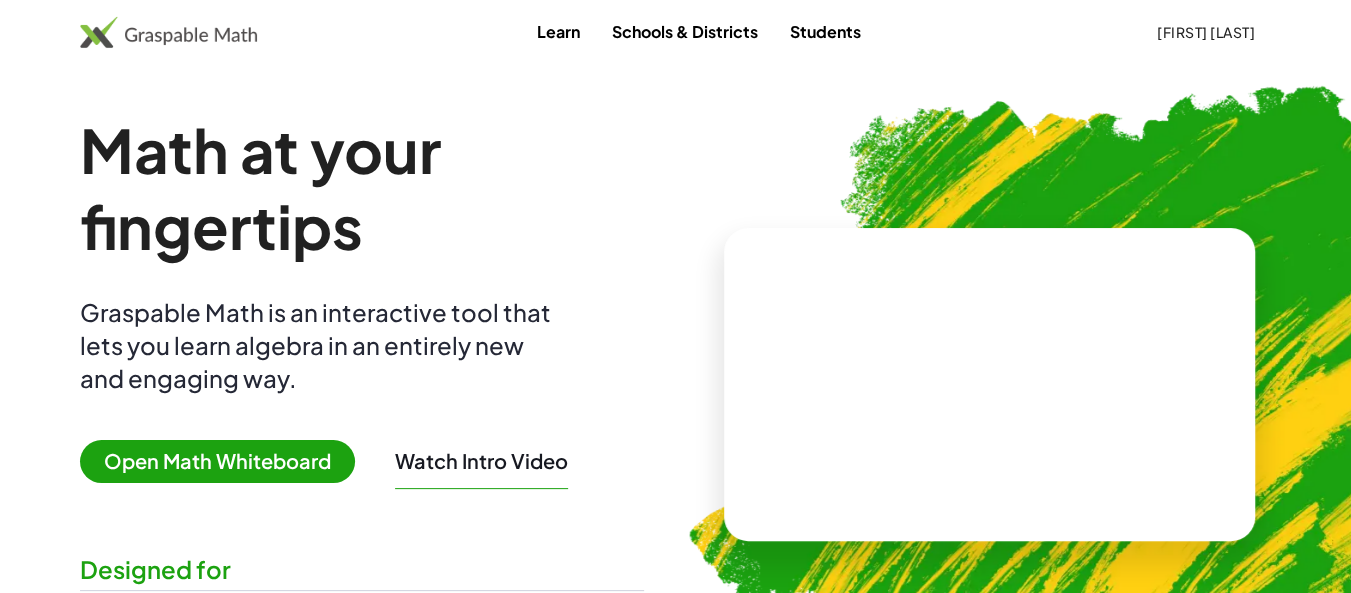 click on "Open Math Whiteboard" at bounding box center [217, 461] 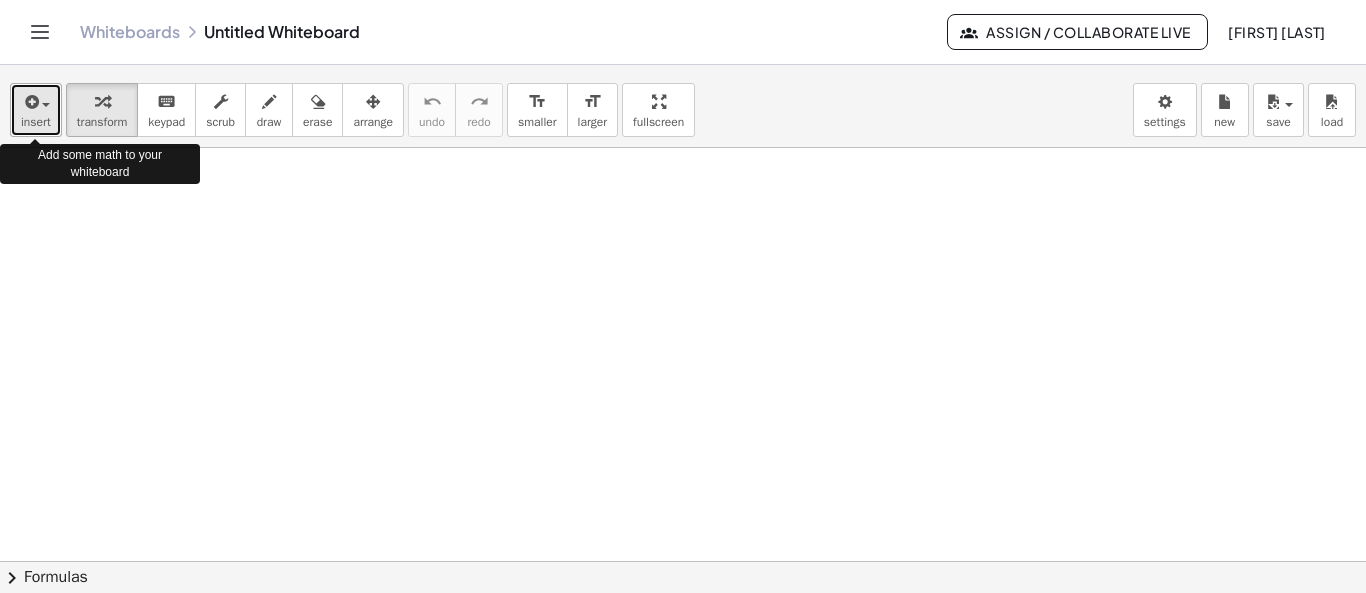 click on "insert" at bounding box center [36, 122] 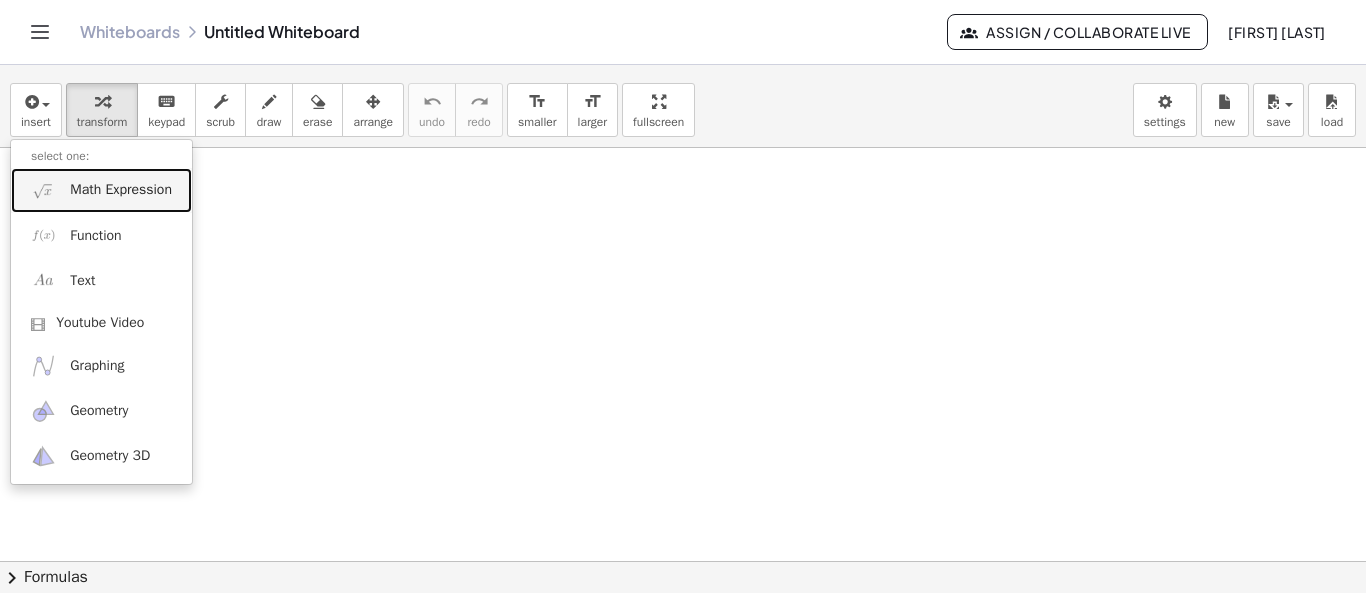 click on "Math Expression" at bounding box center (121, 190) 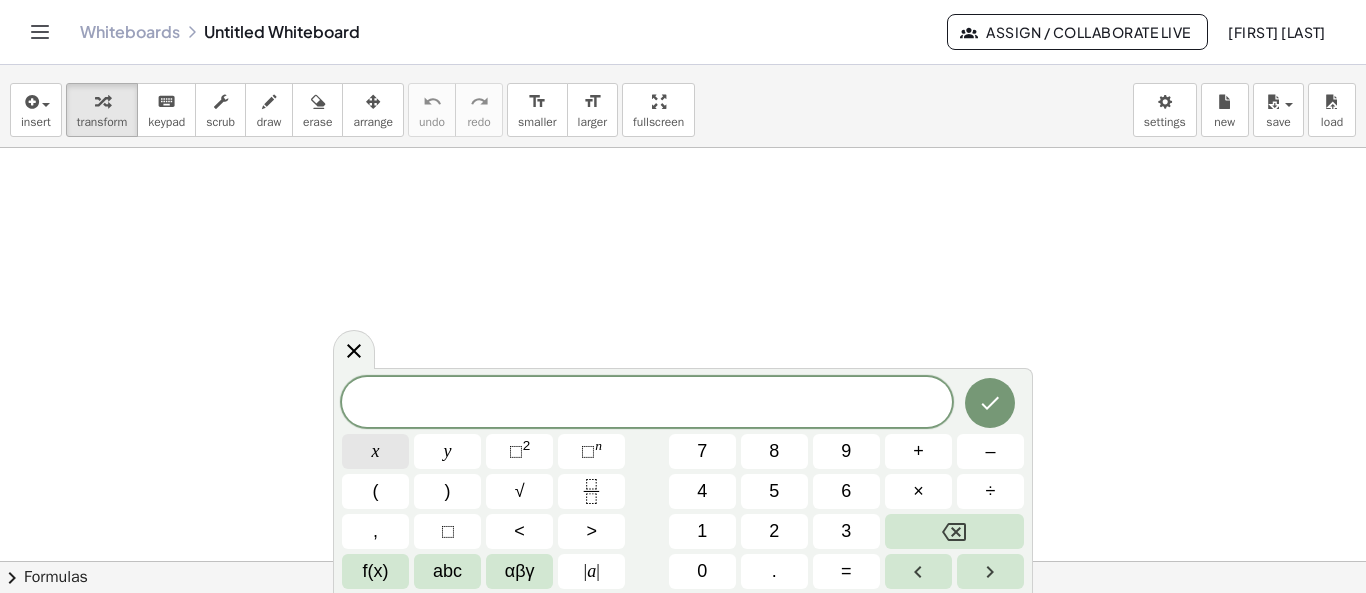 click on "x" at bounding box center (375, 451) 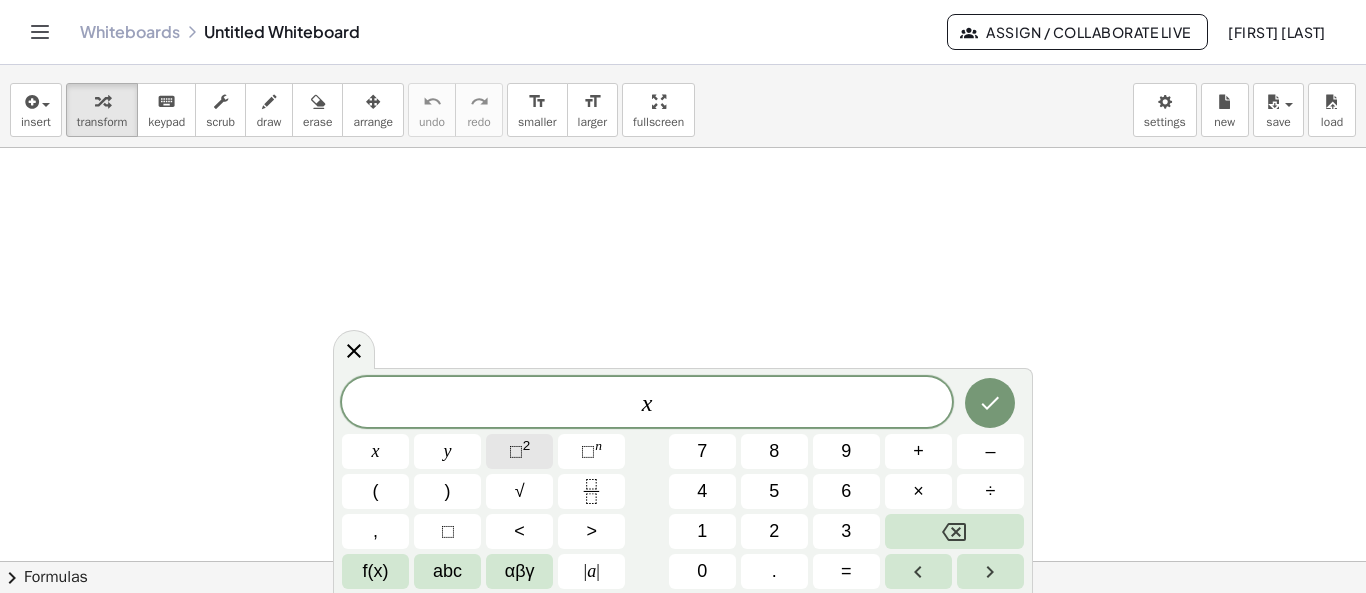 click on "⬚" at bounding box center (516, 451) 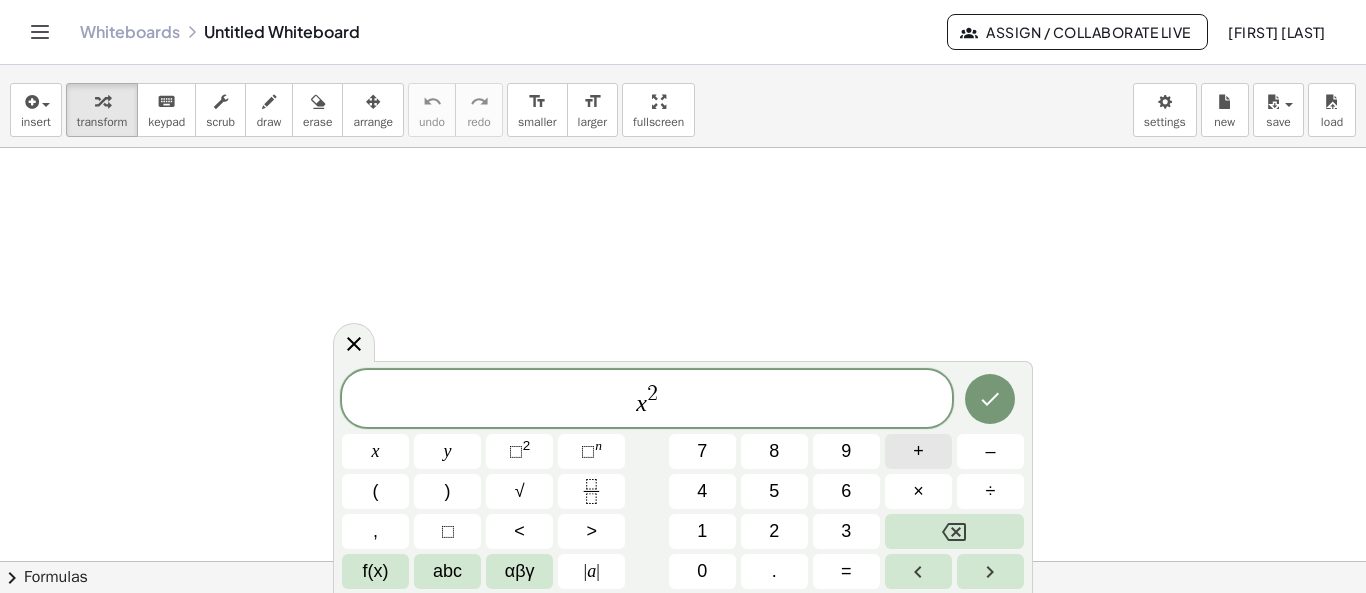 click on "+" at bounding box center [918, 451] 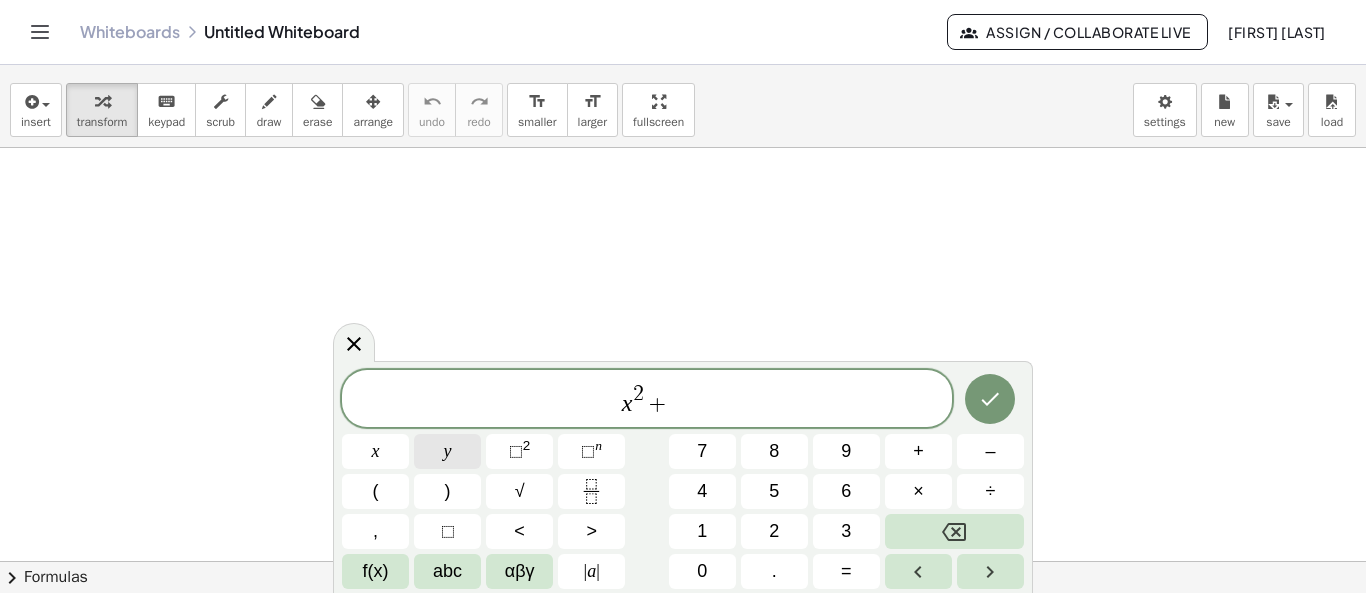 click on "y" at bounding box center (447, 451) 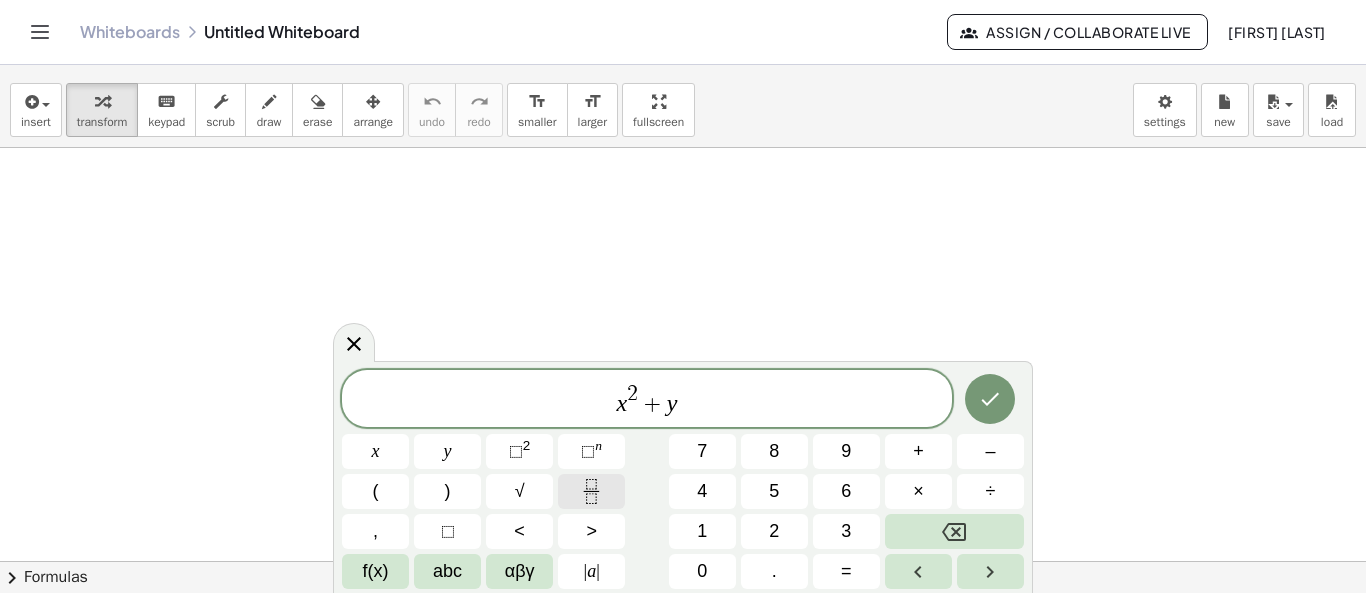 click 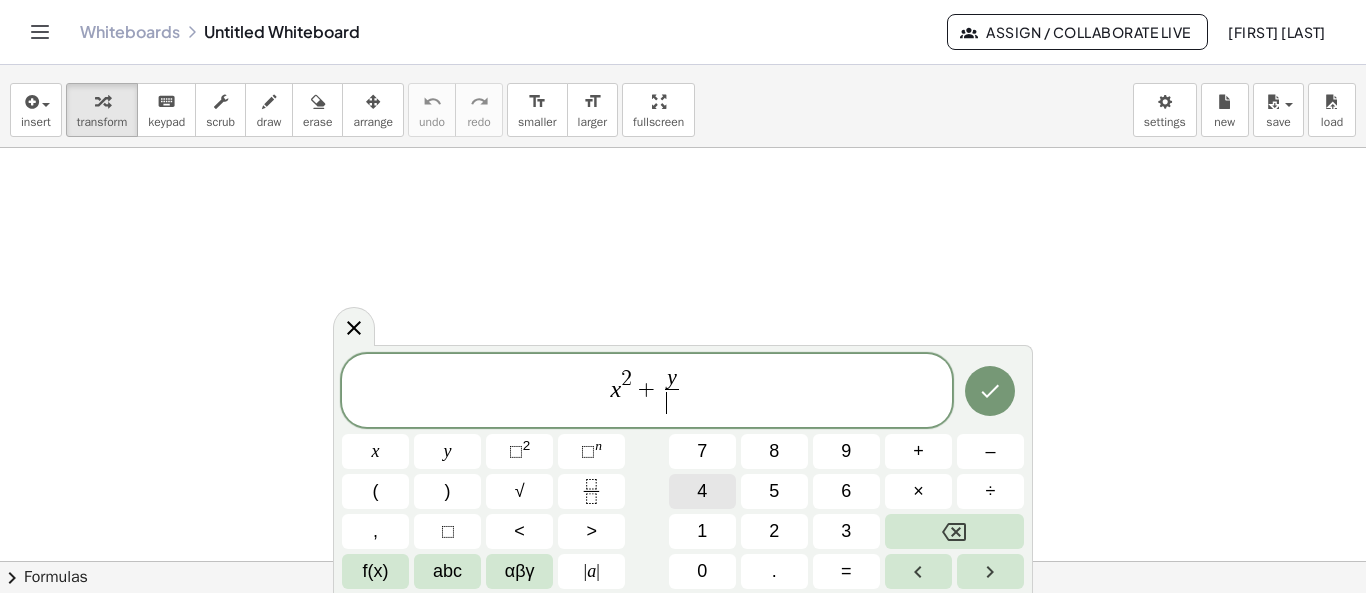 click on "4" at bounding box center (702, 491) 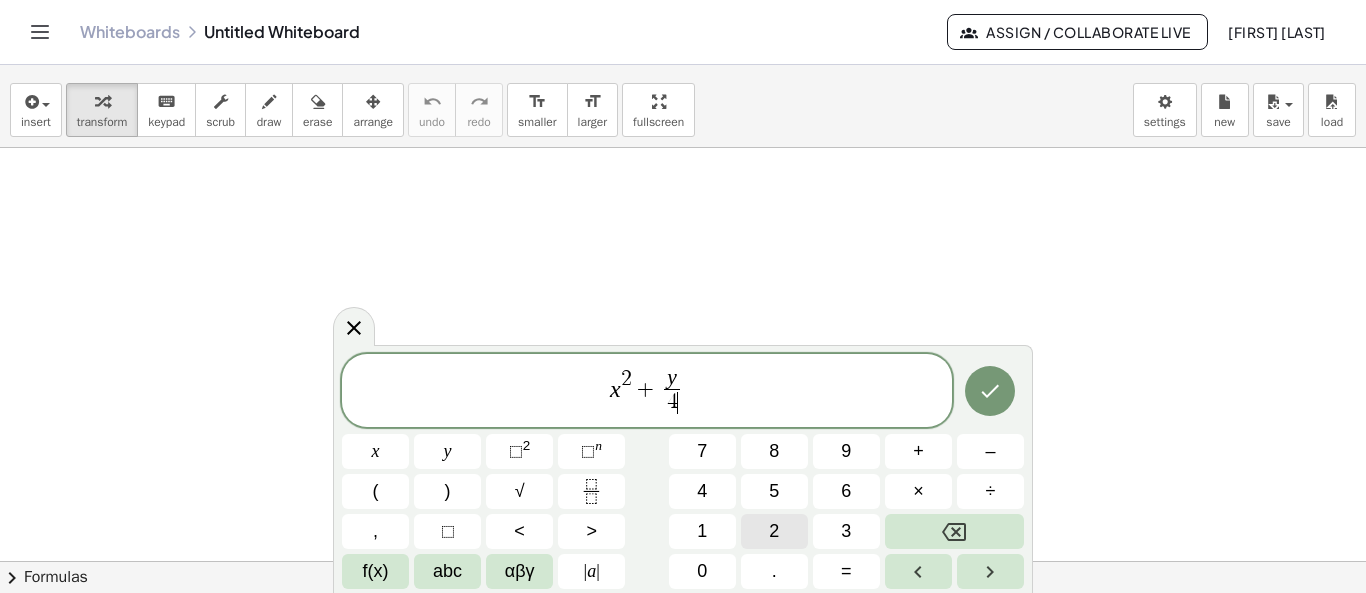 click on "2" at bounding box center (774, 531) 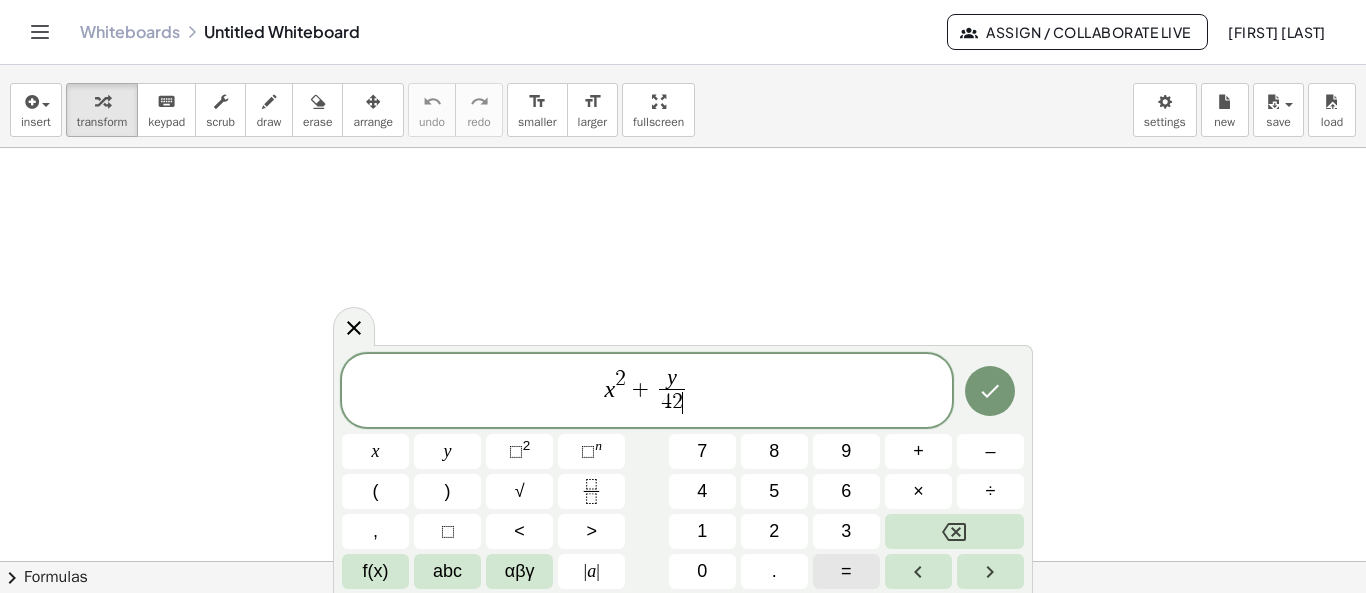 click on "=" at bounding box center (846, 571) 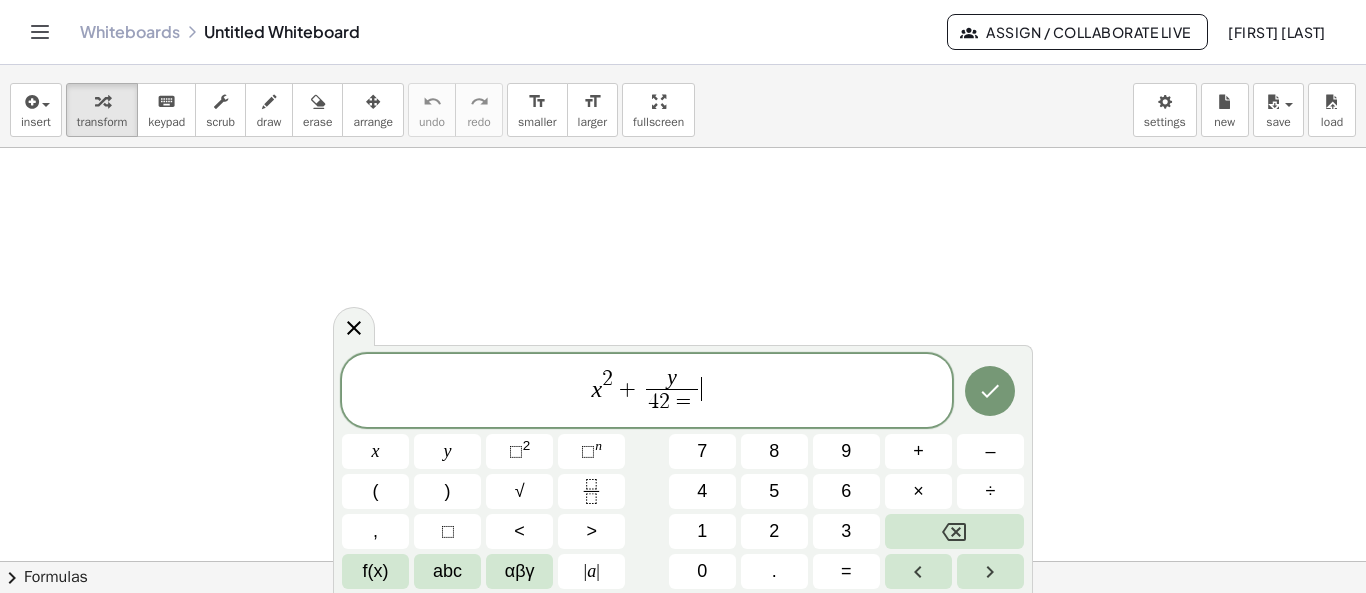 click on "y 4 2 = ​" at bounding box center (672, 392) 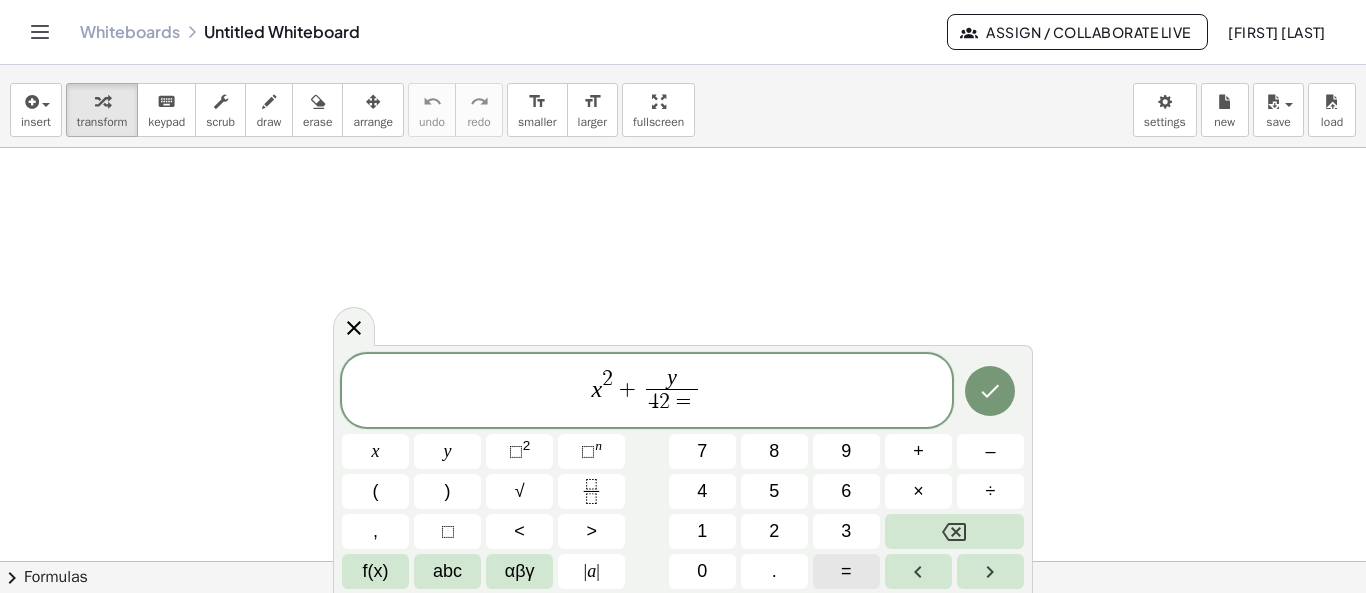 click on "=" at bounding box center (846, 571) 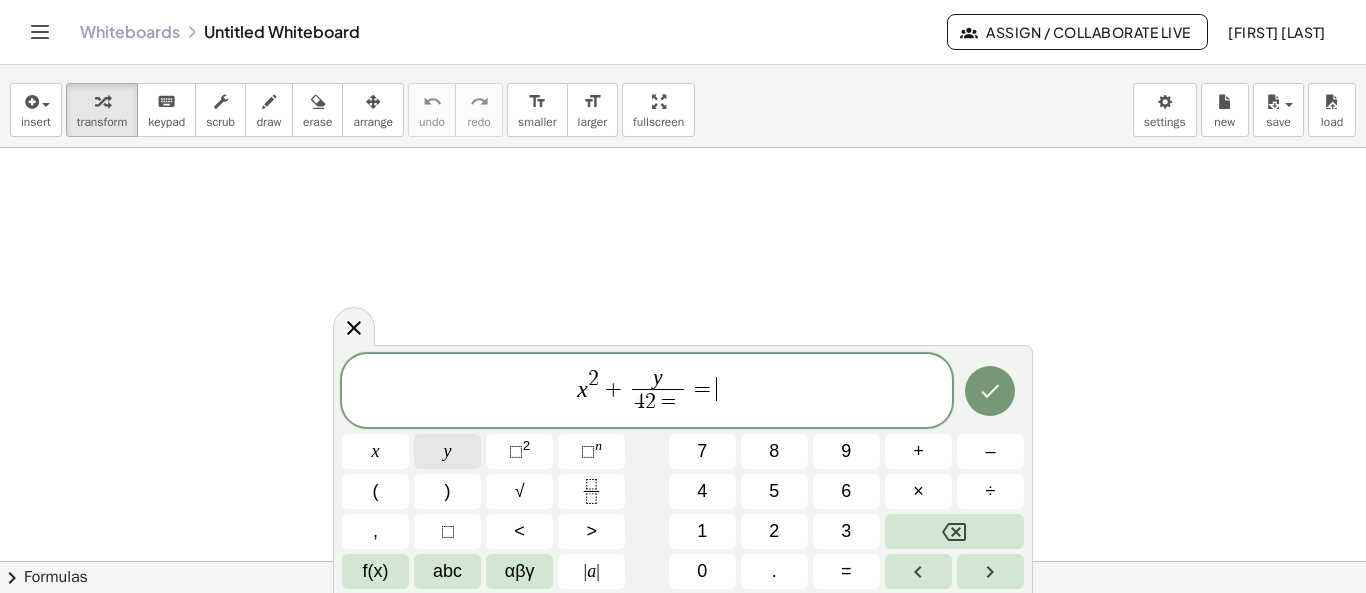 click on "y" at bounding box center (447, 451) 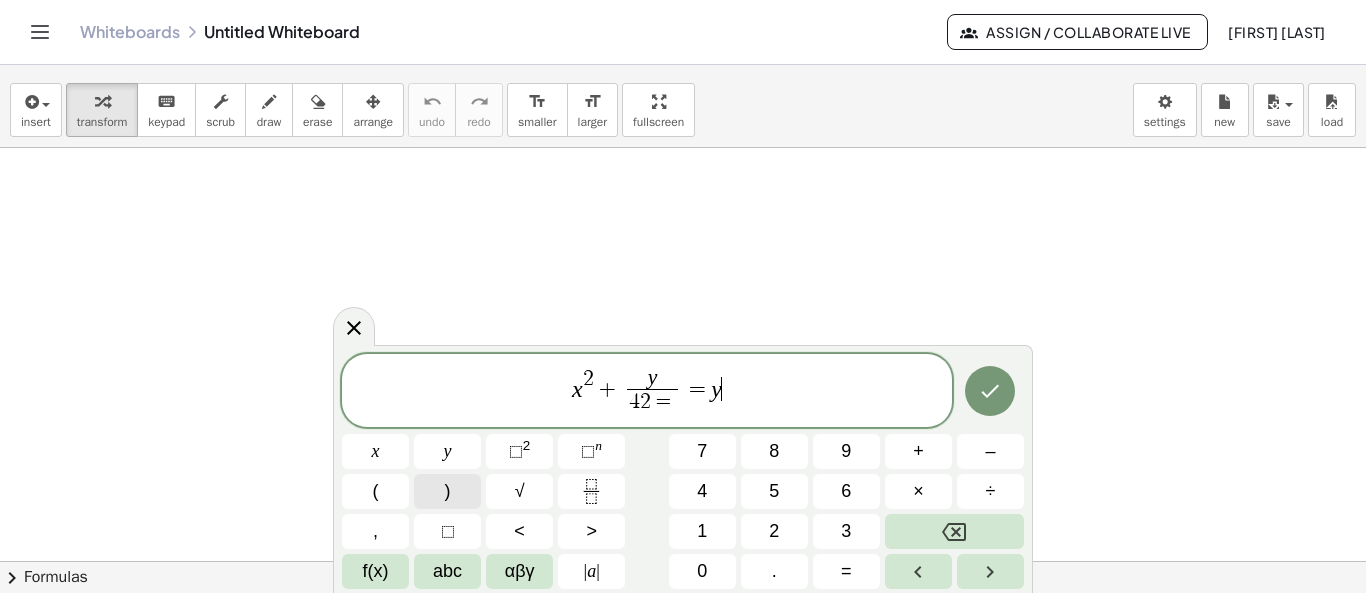 click on ")" at bounding box center [447, 491] 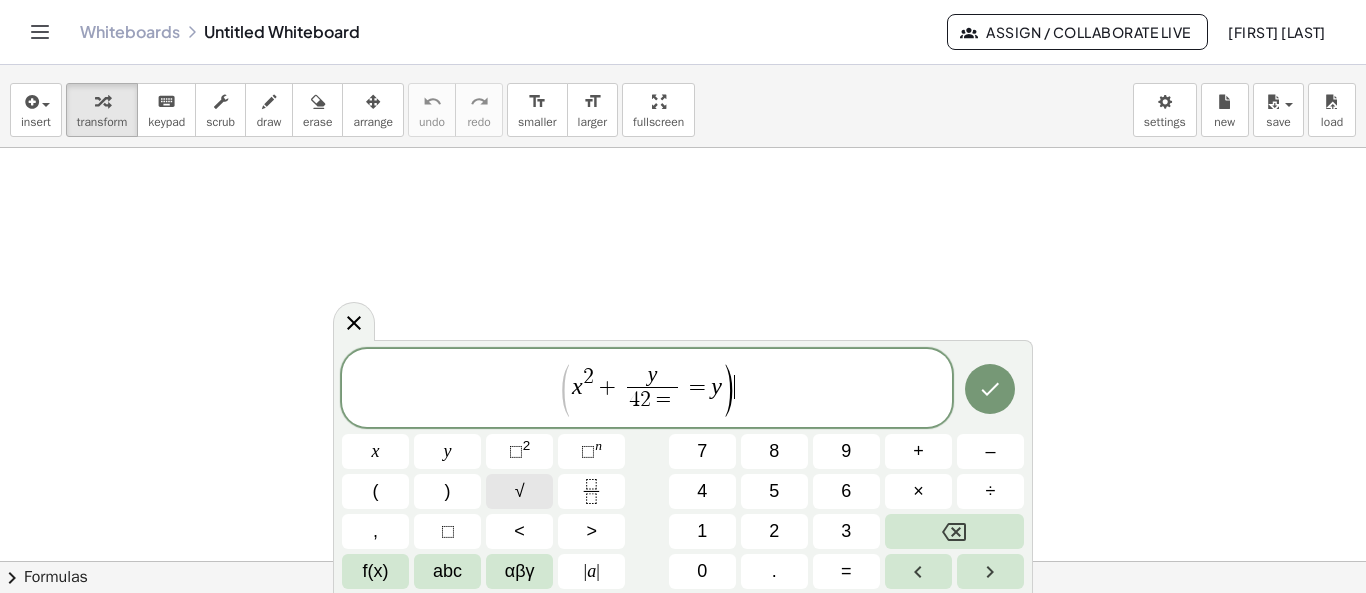 click on "√" at bounding box center (520, 491) 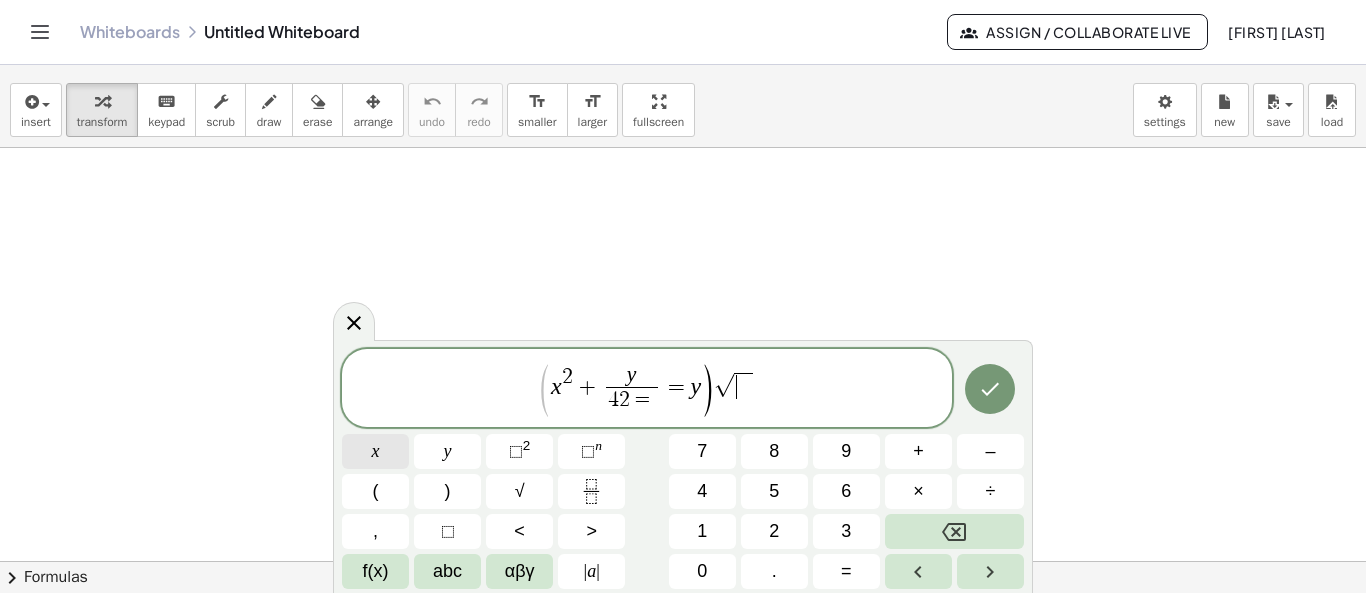 click on "x" at bounding box center [375, 451] 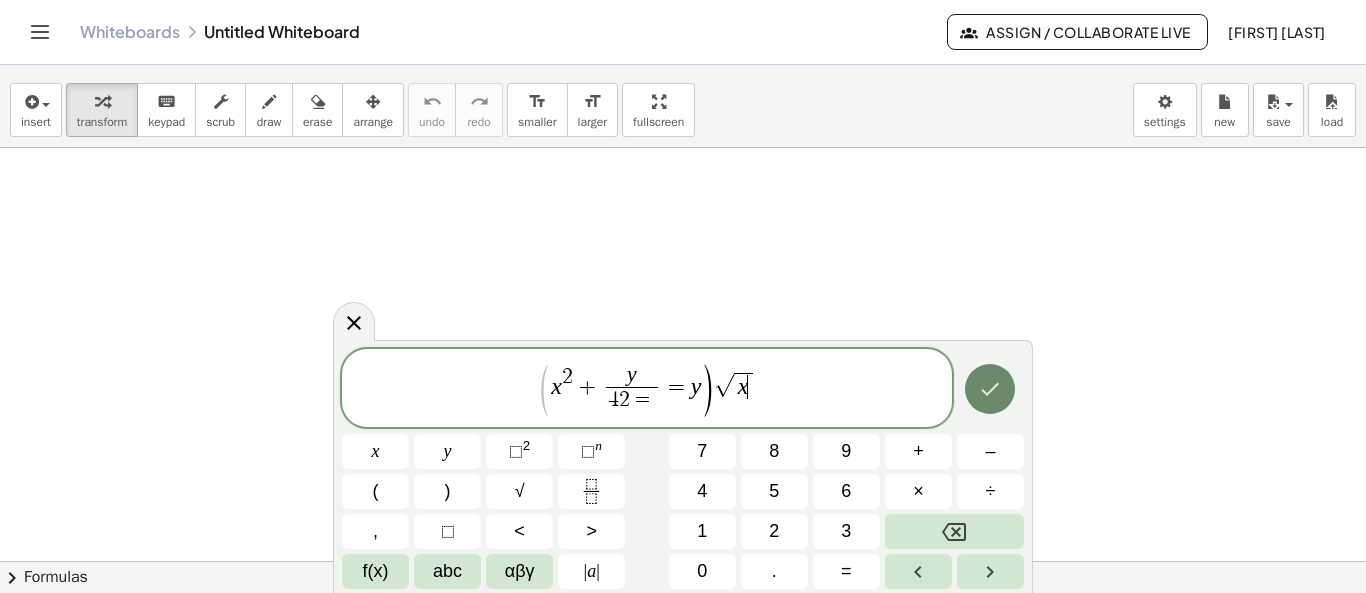 click at bounding box center (990, 389) 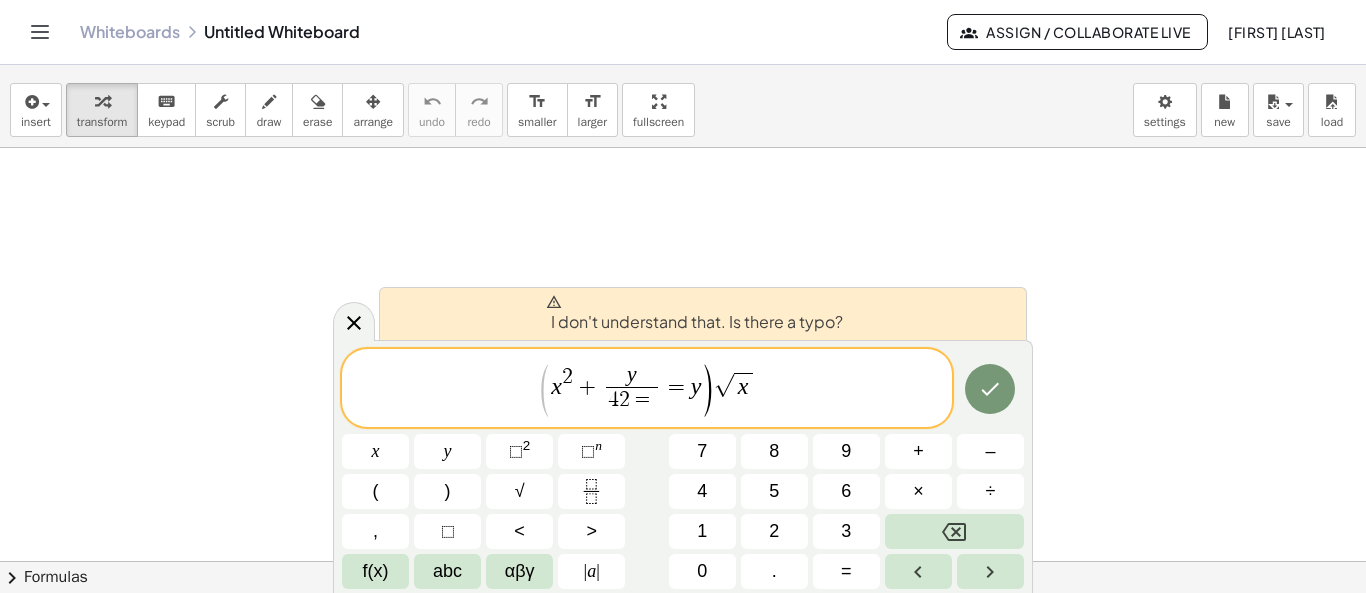 click on "=" at bounding box center (643, 401) 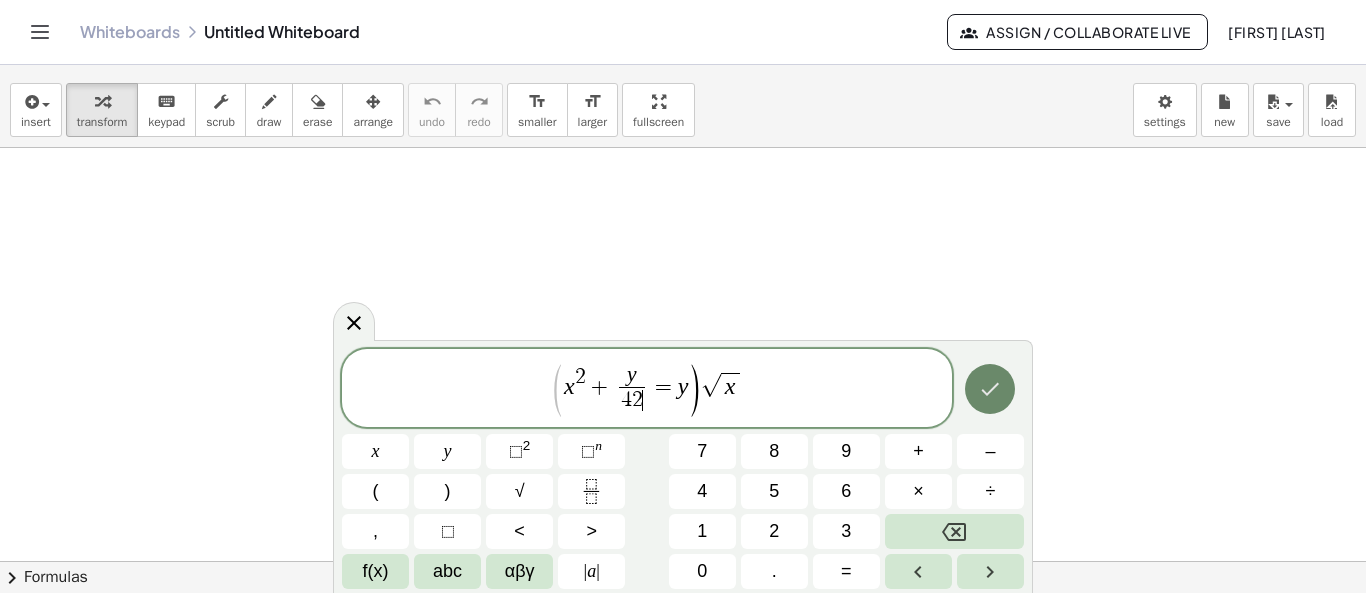 click 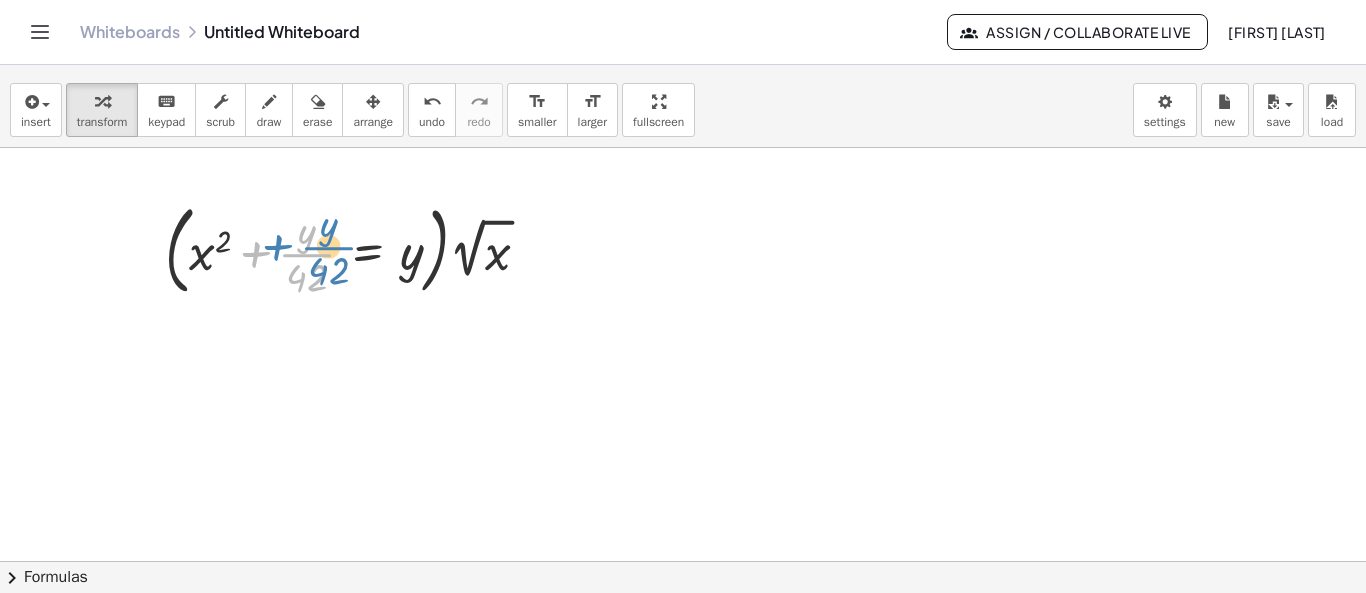 drag, startPoint x: 307, startPoint y: 261, endPoint x: 324, endPoint y: 265, distance: 17.464249 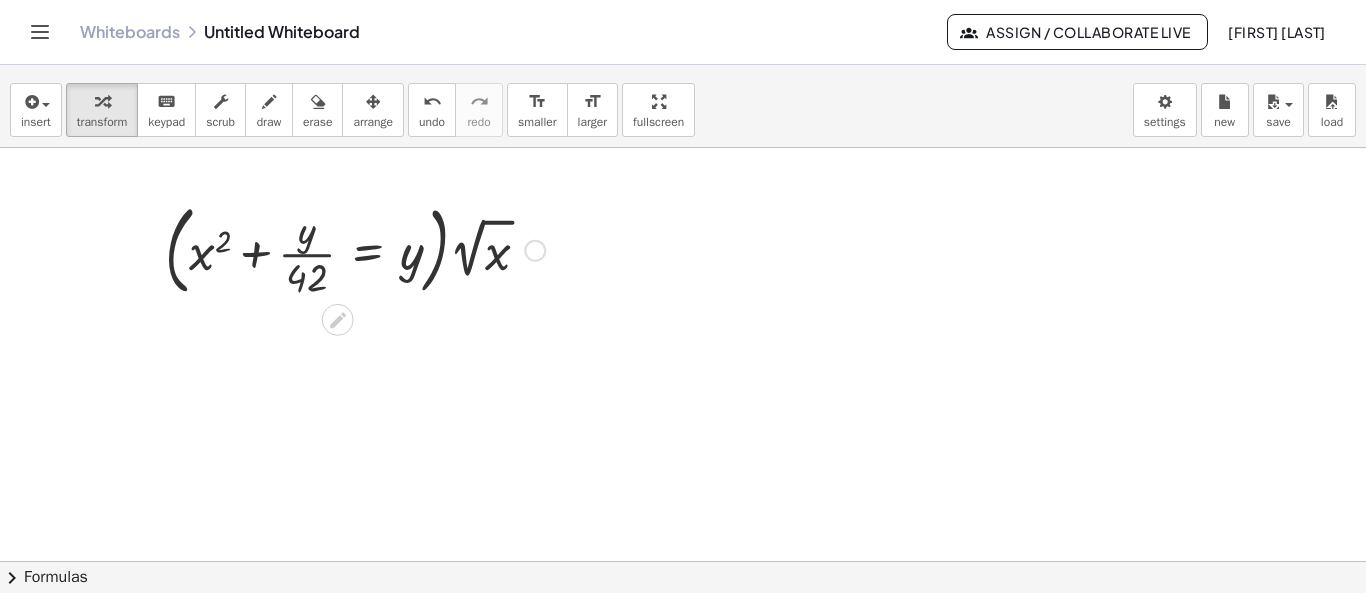 click at bounding box center [535, 250] 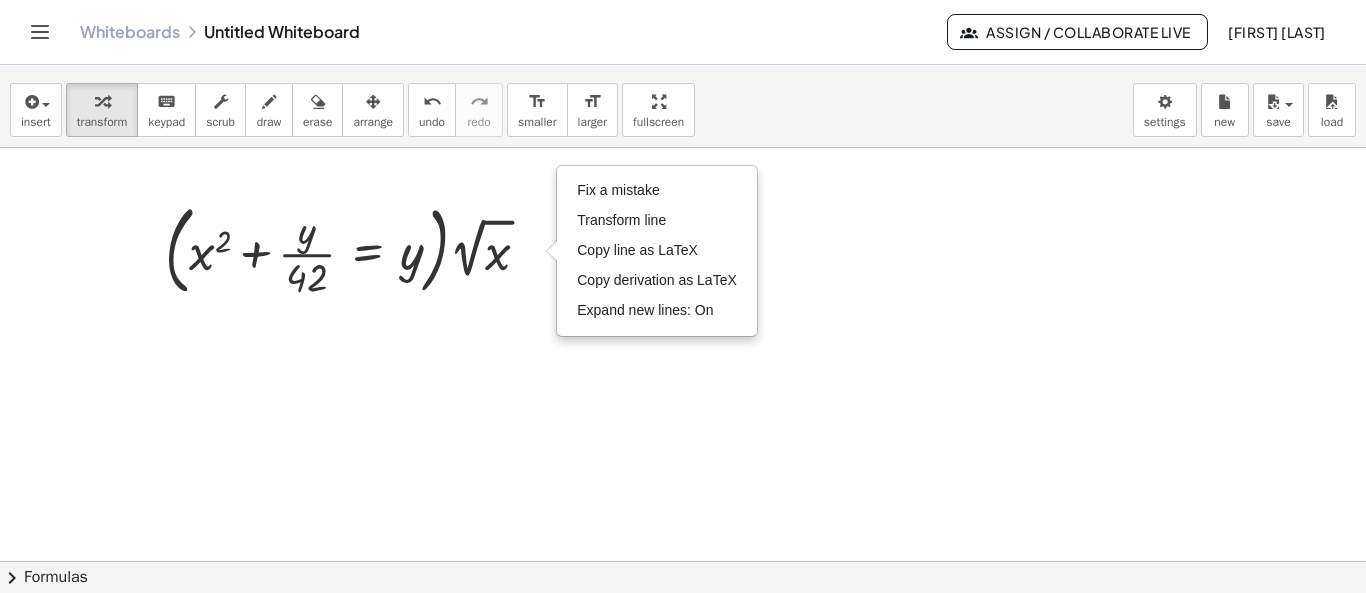 click at bounding box center (683, 562) 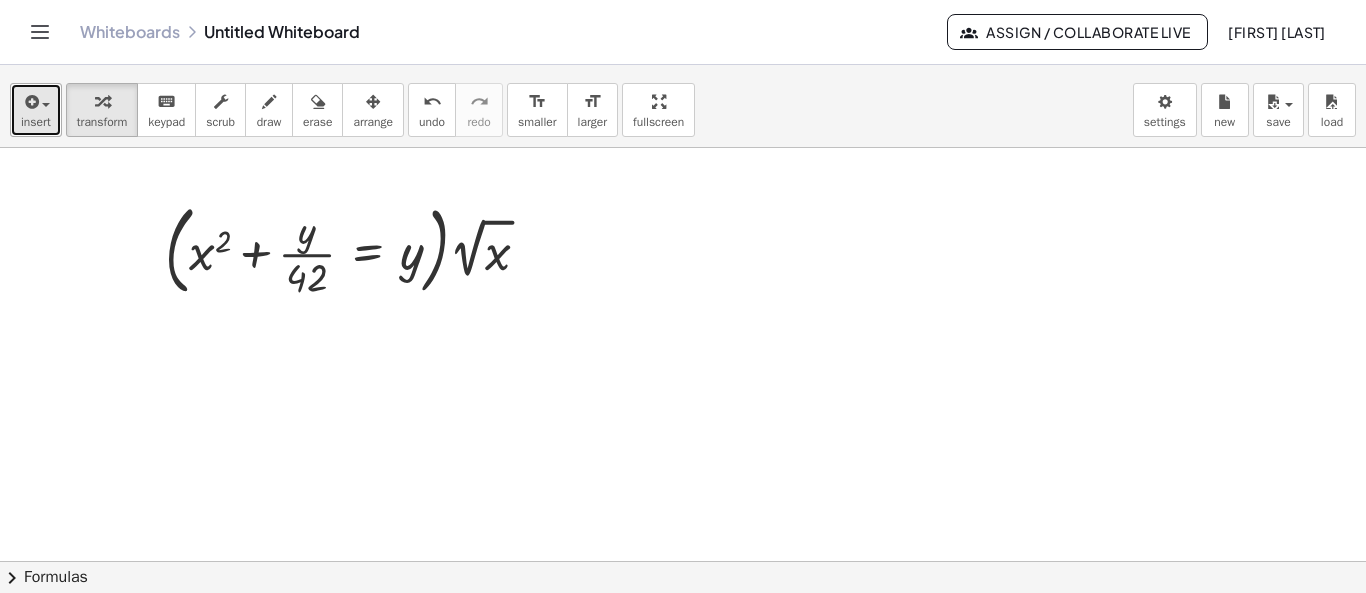 click on "insert" at bounding box center [36, 110] 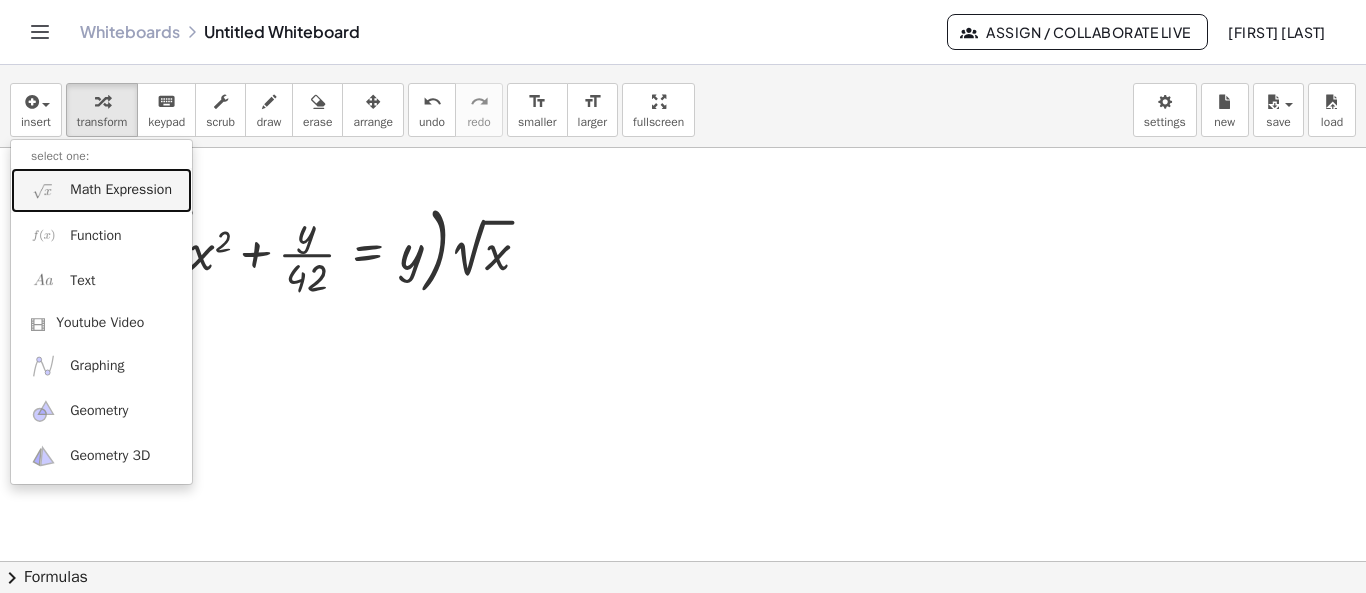 click on "Math Expression" at bounding box center (121, 190) 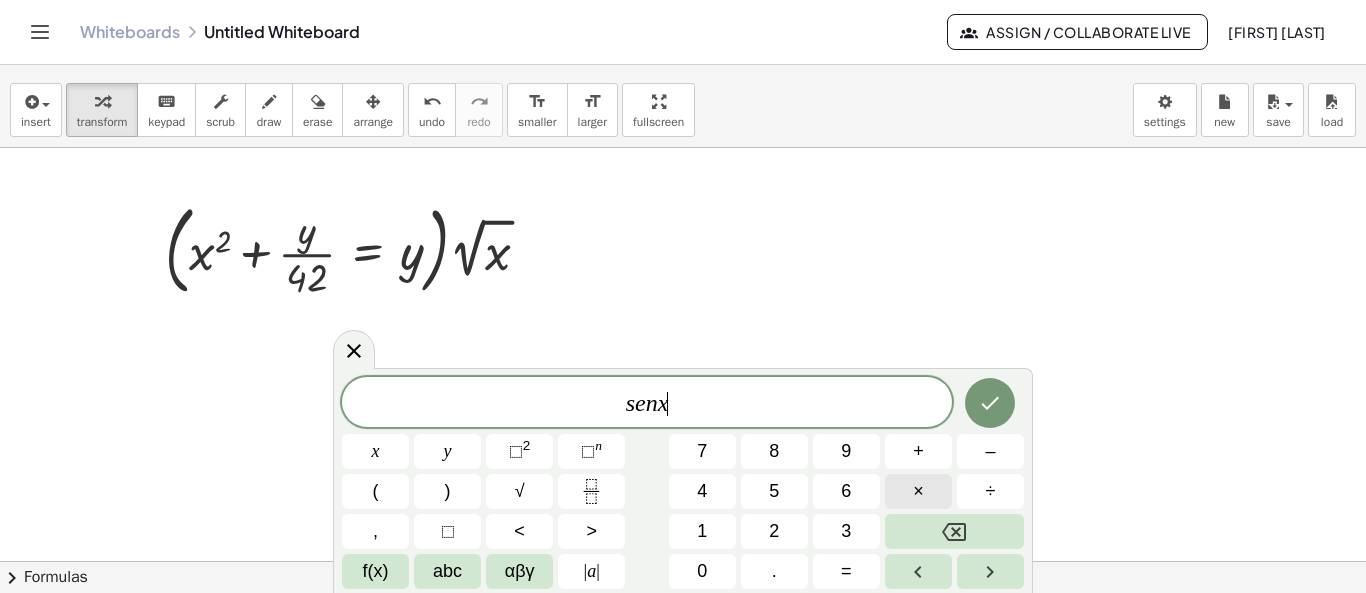 click on "×" at bounding box center (918, 491) 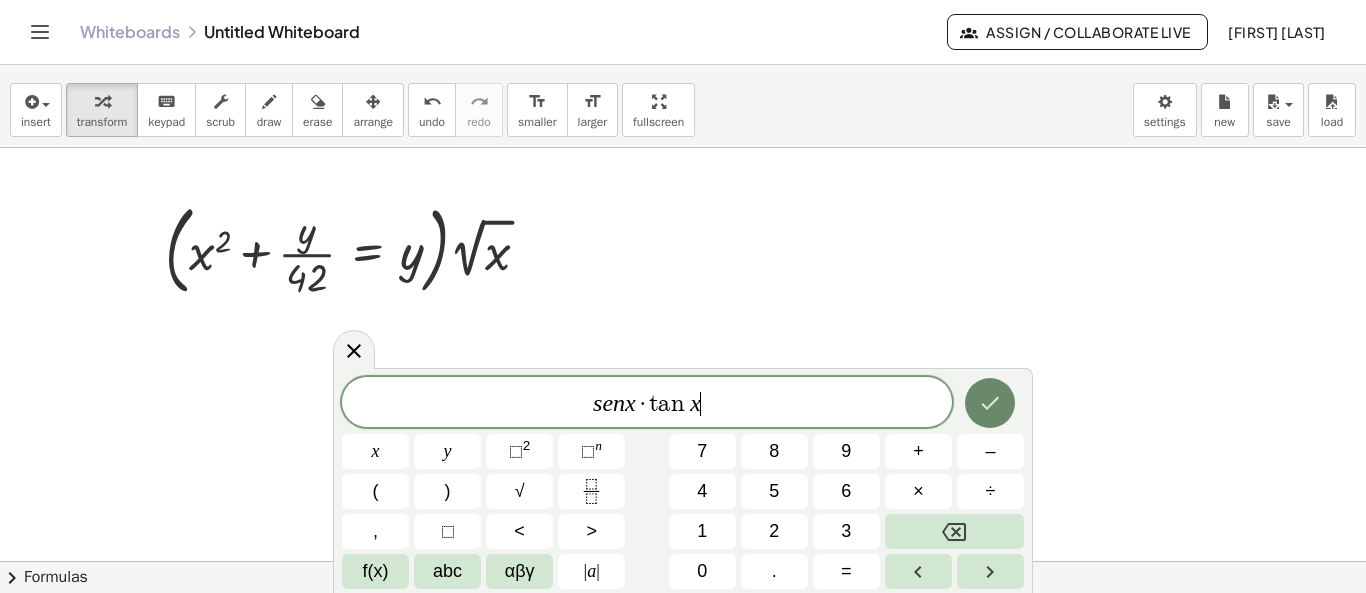 click 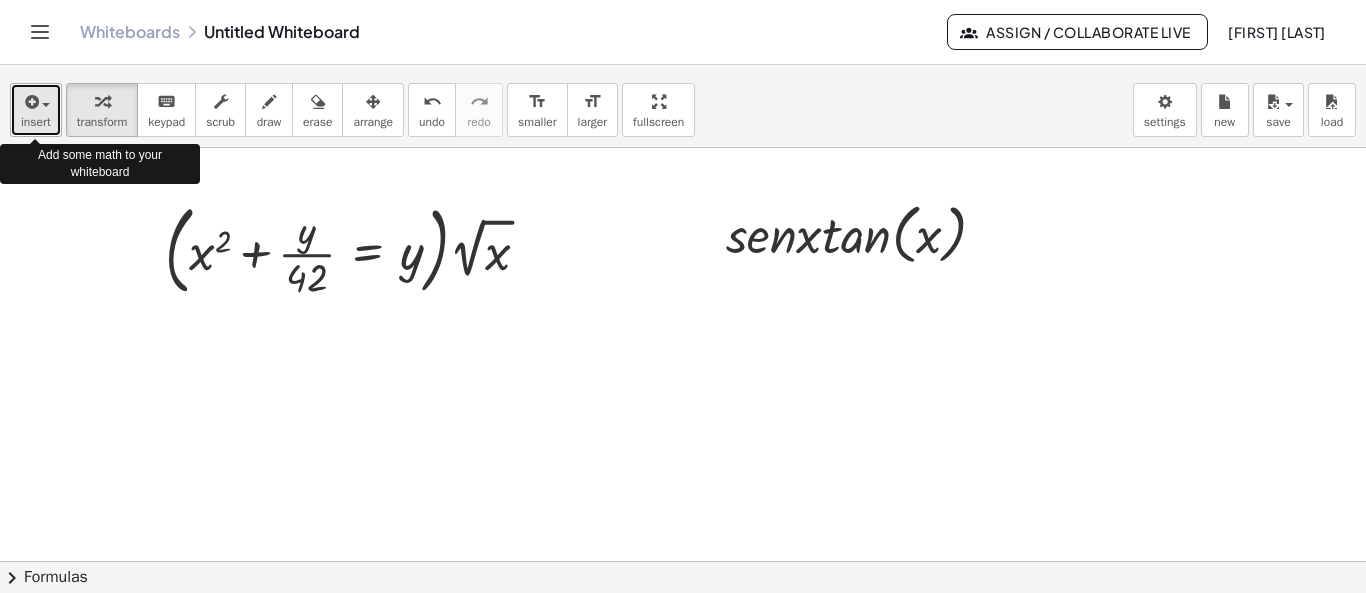 click at bounding box center (30, 102) 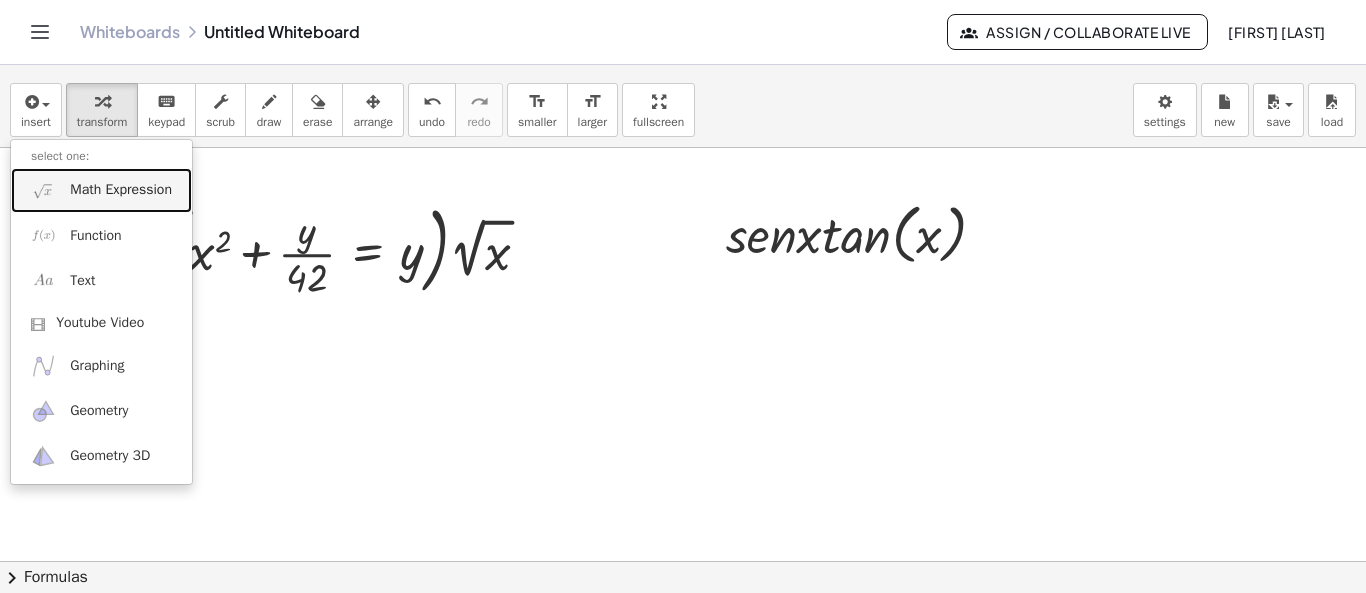 click on "Math Expression" at bounding box center (101, 190) 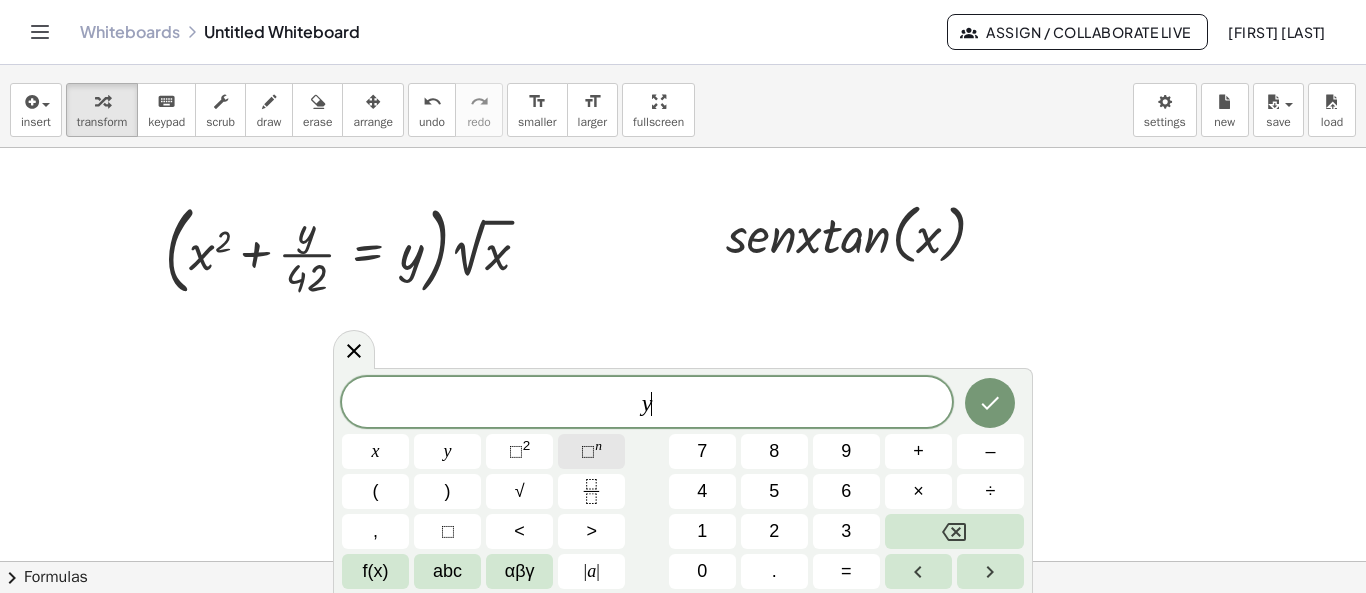 click on "n" at bounding box center [598, 445] 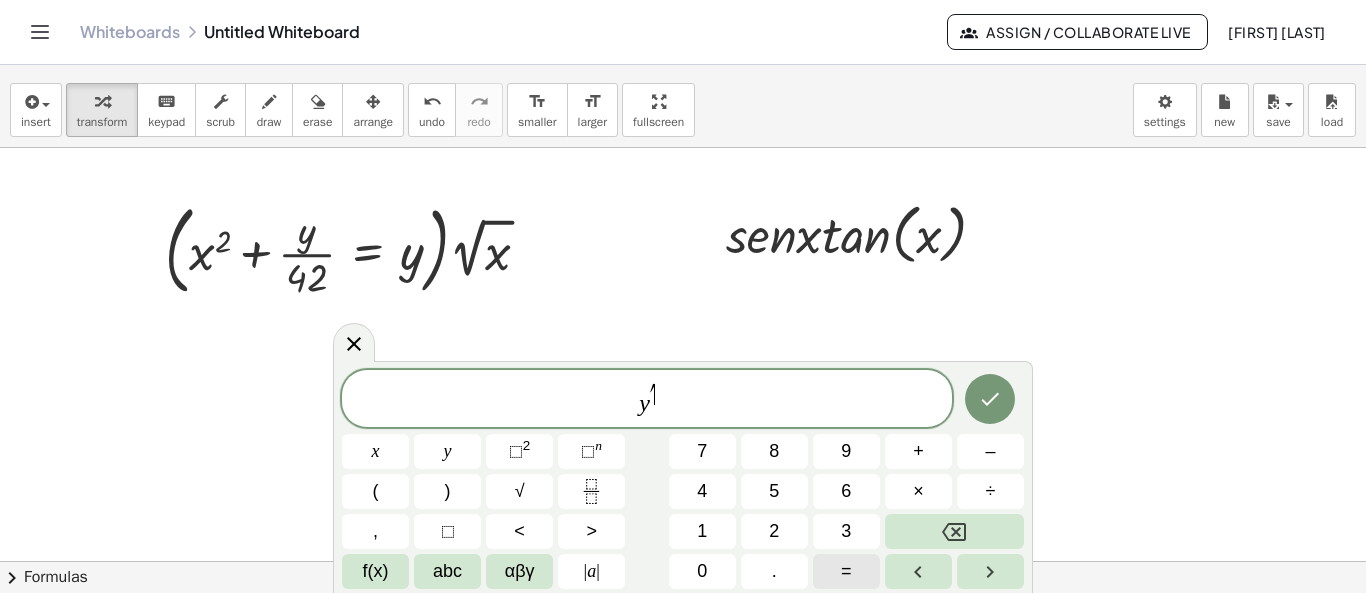 click on "=" at bounding box center (846, 571) 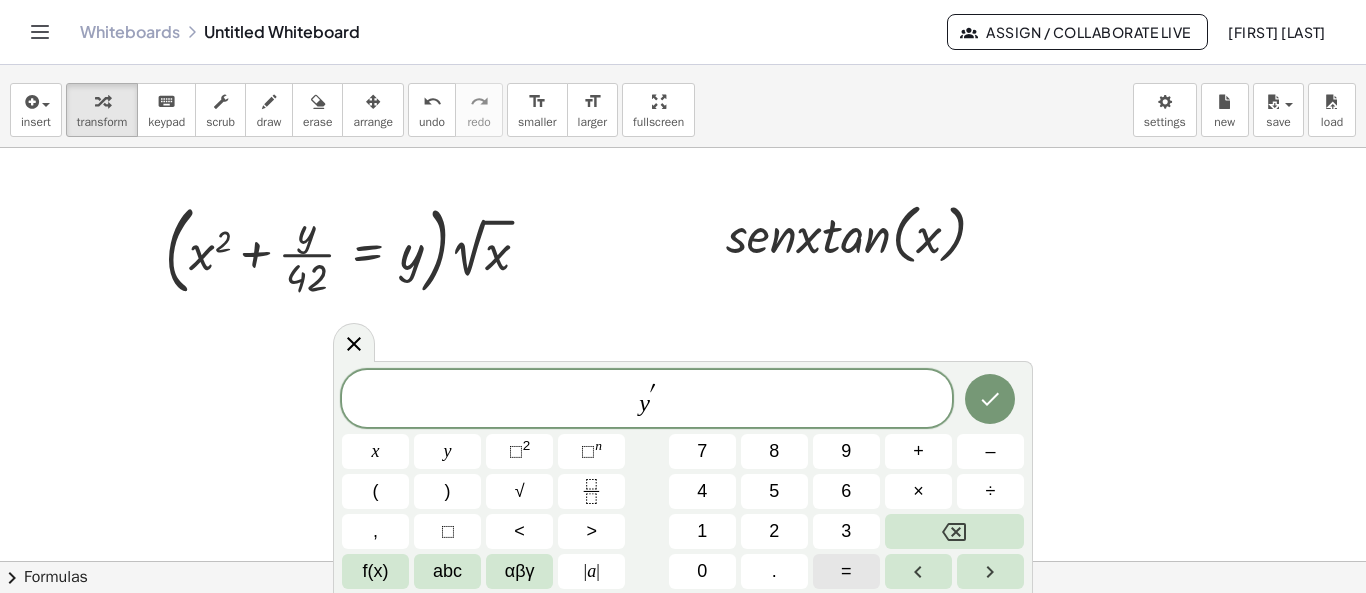 click on "=" at bounding box center (846, 571) 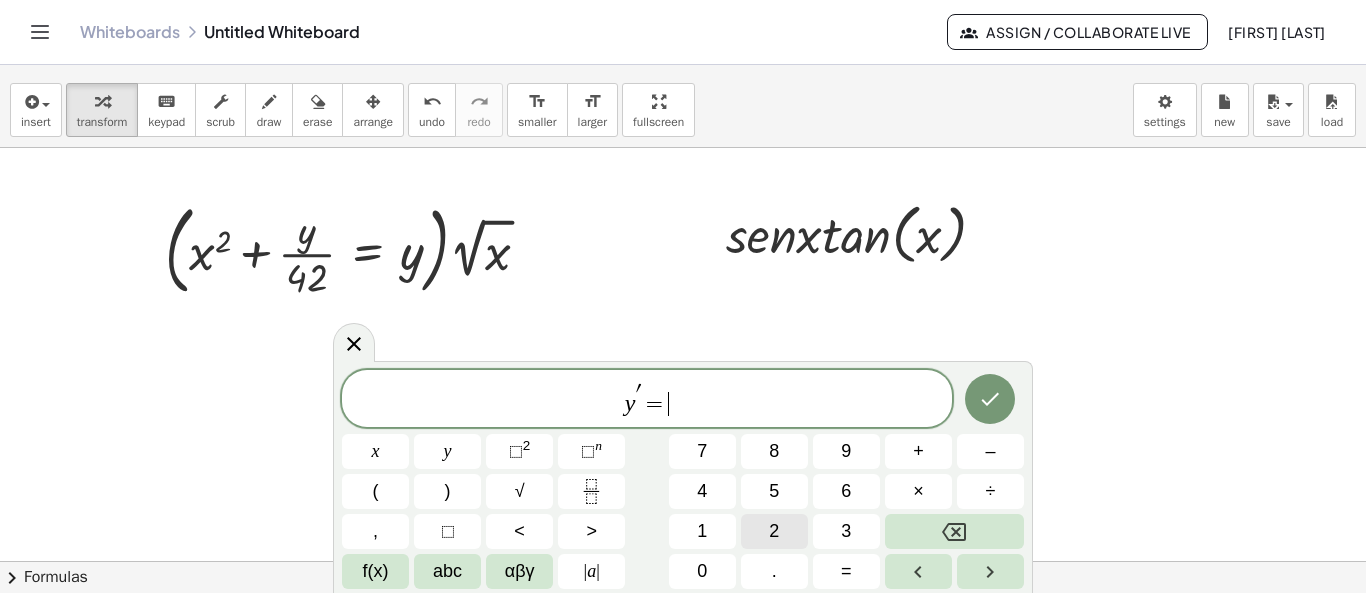 click on "2" at bounding box center [774, 531] 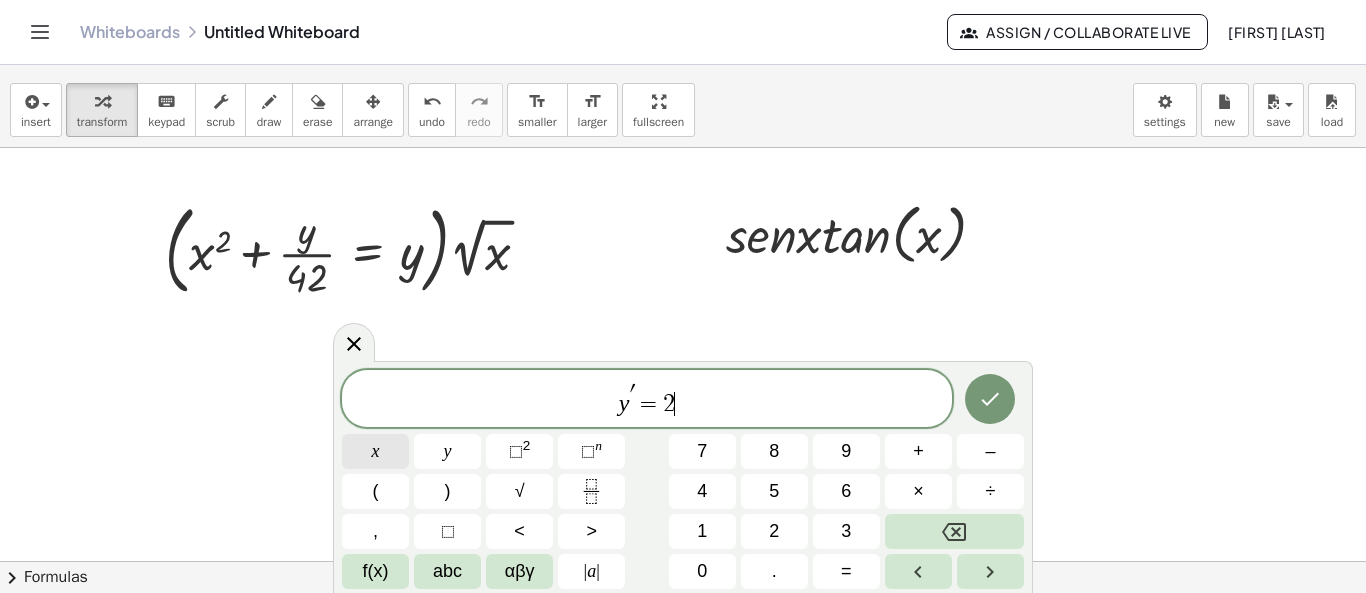 click on "x" at bounding box center [375, 451] 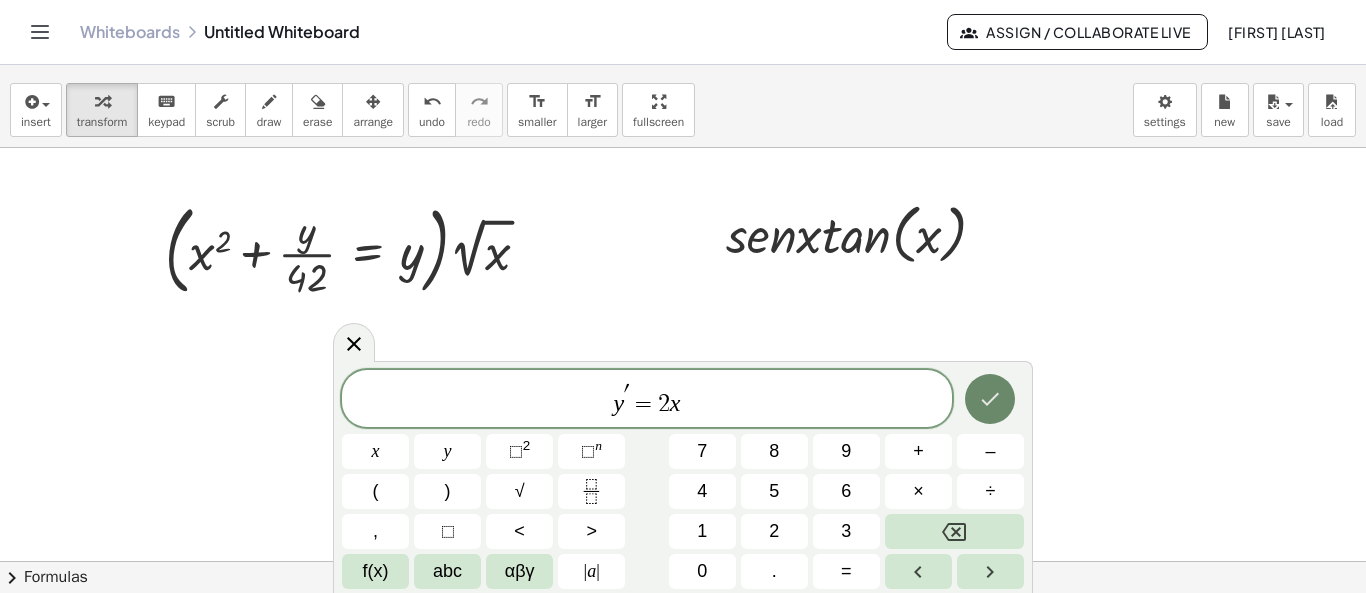 click 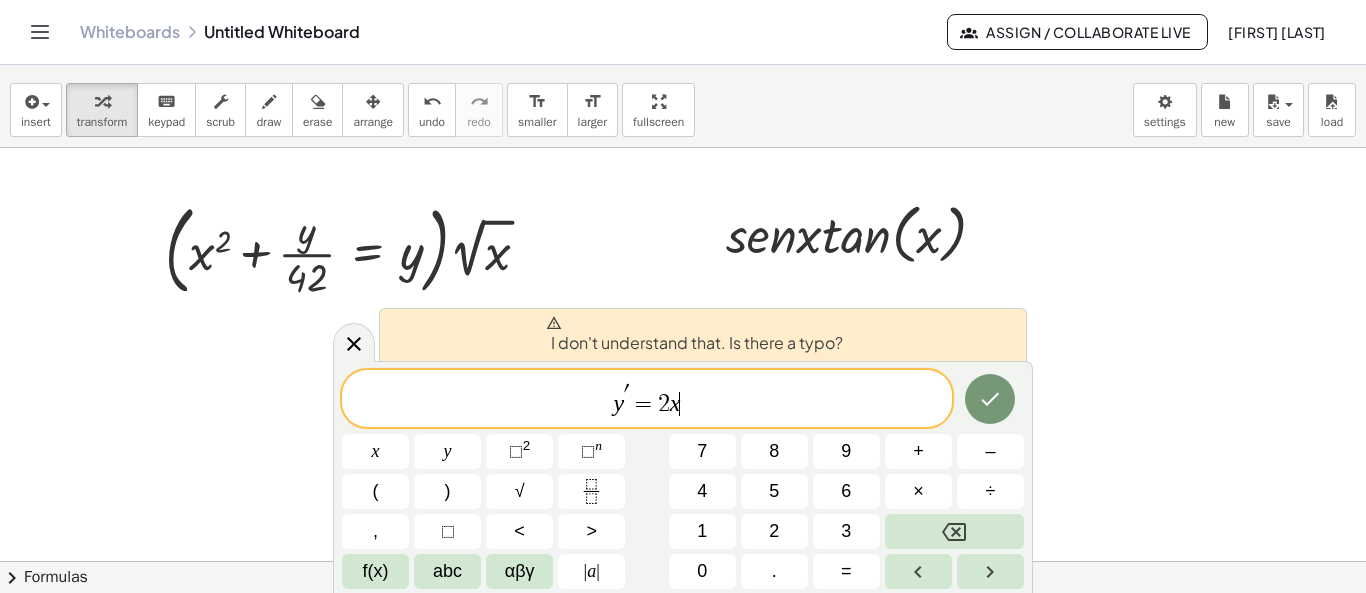 click on "y ′ = 2 x ​" at bounding box center [647, 400] 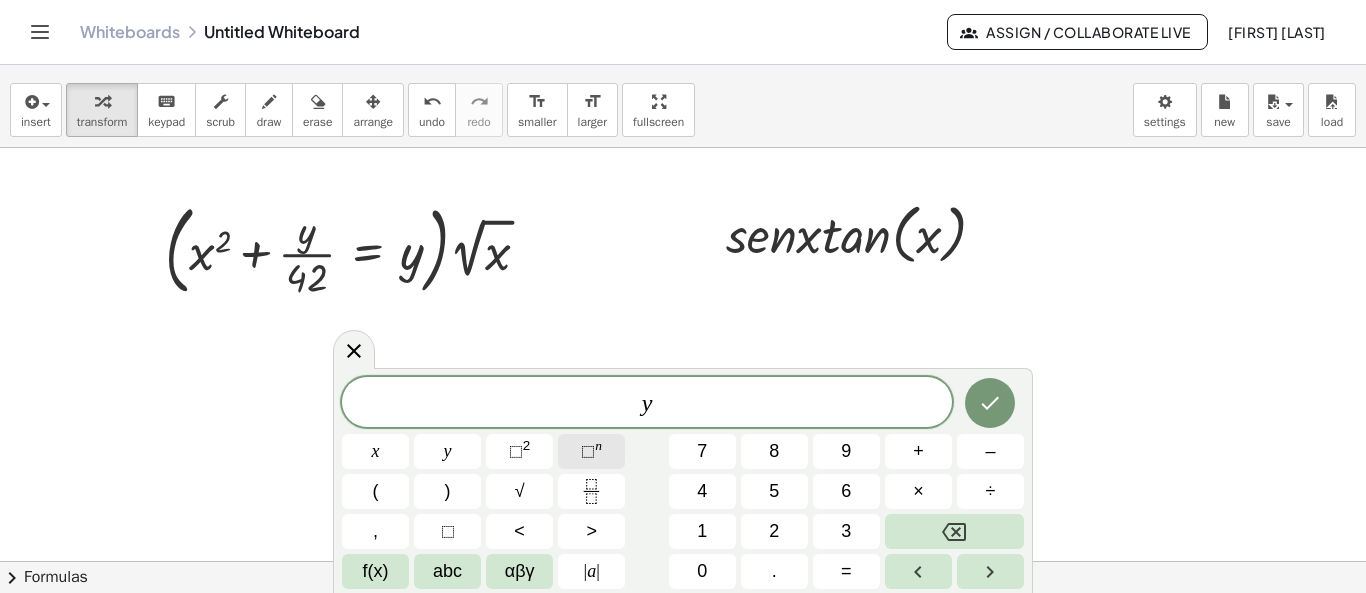 click on "⬚ n" at bounding box center (591, 451) 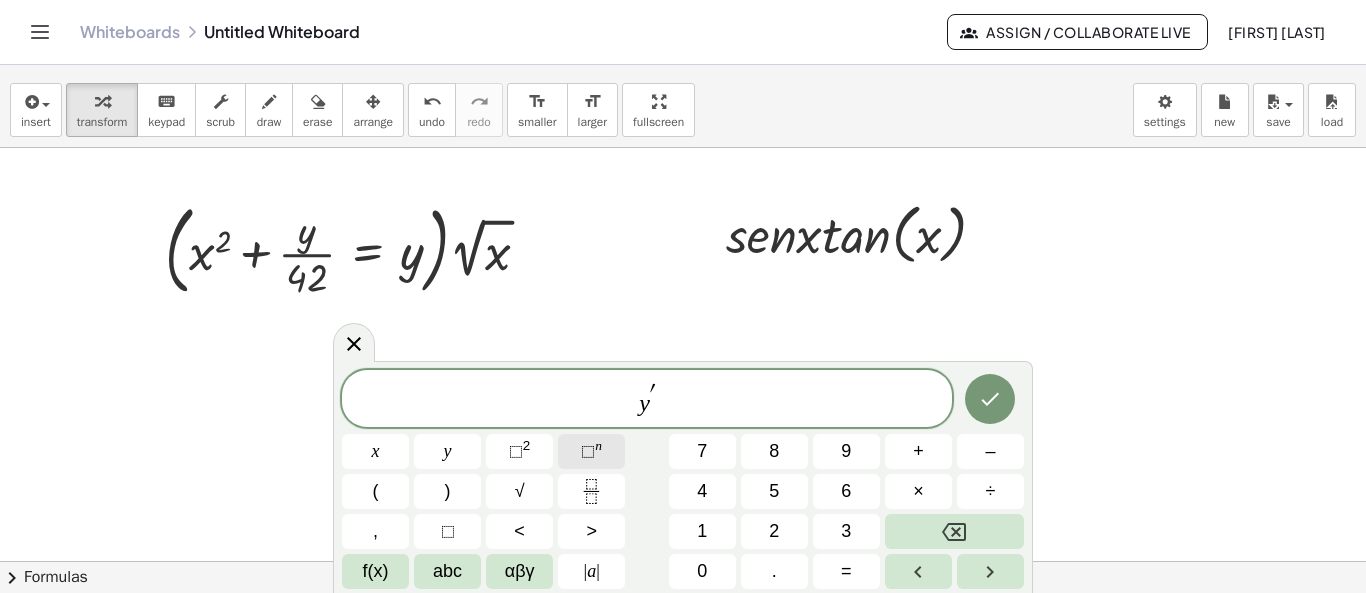 click on "⬚ n" at bounding box center [591, 451] 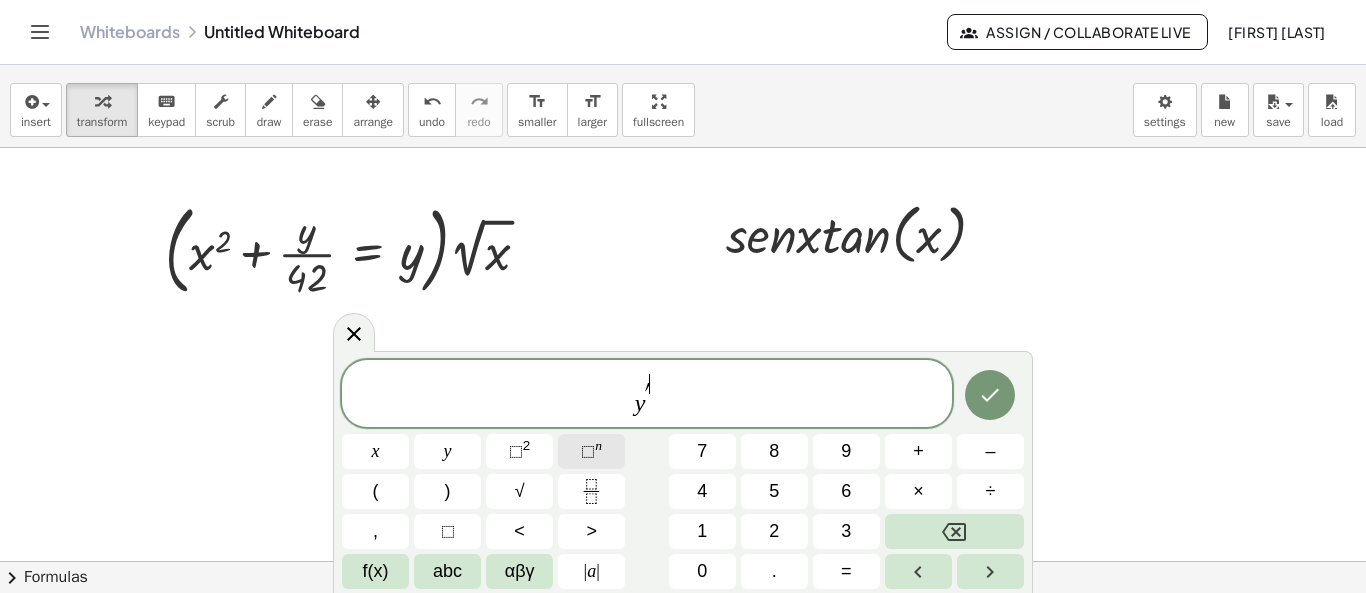 click on "⬚ n" at bounding box center [591, 451] 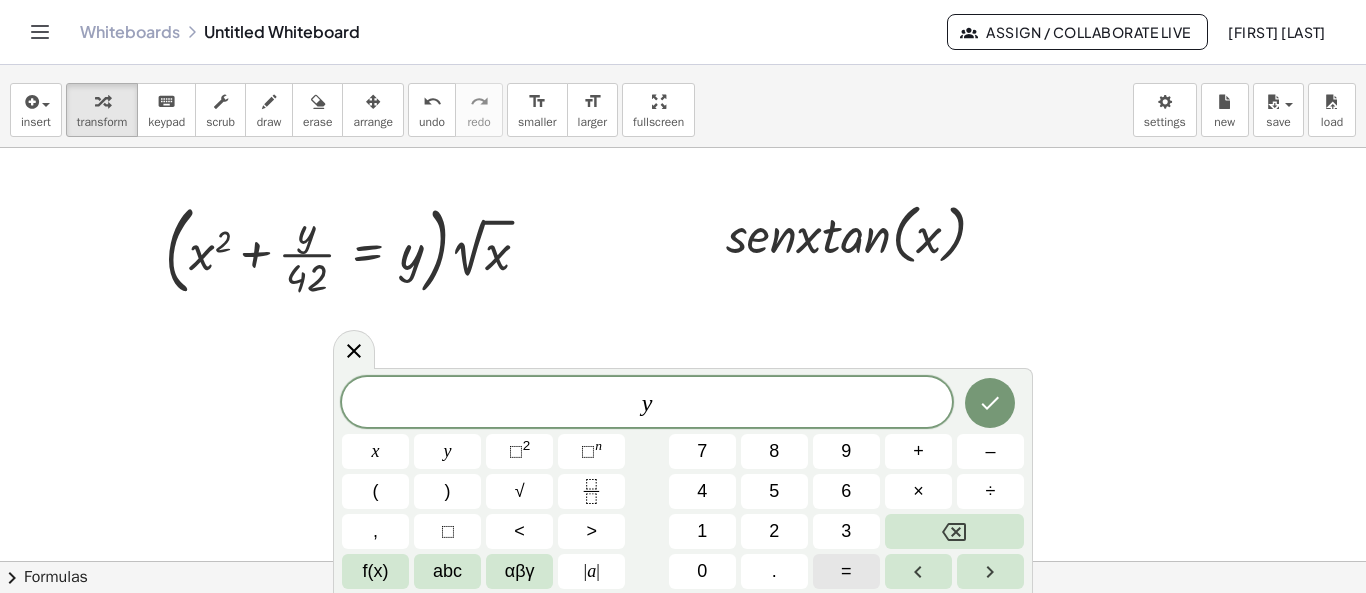 click on "=" at bounding box center [846, 571] 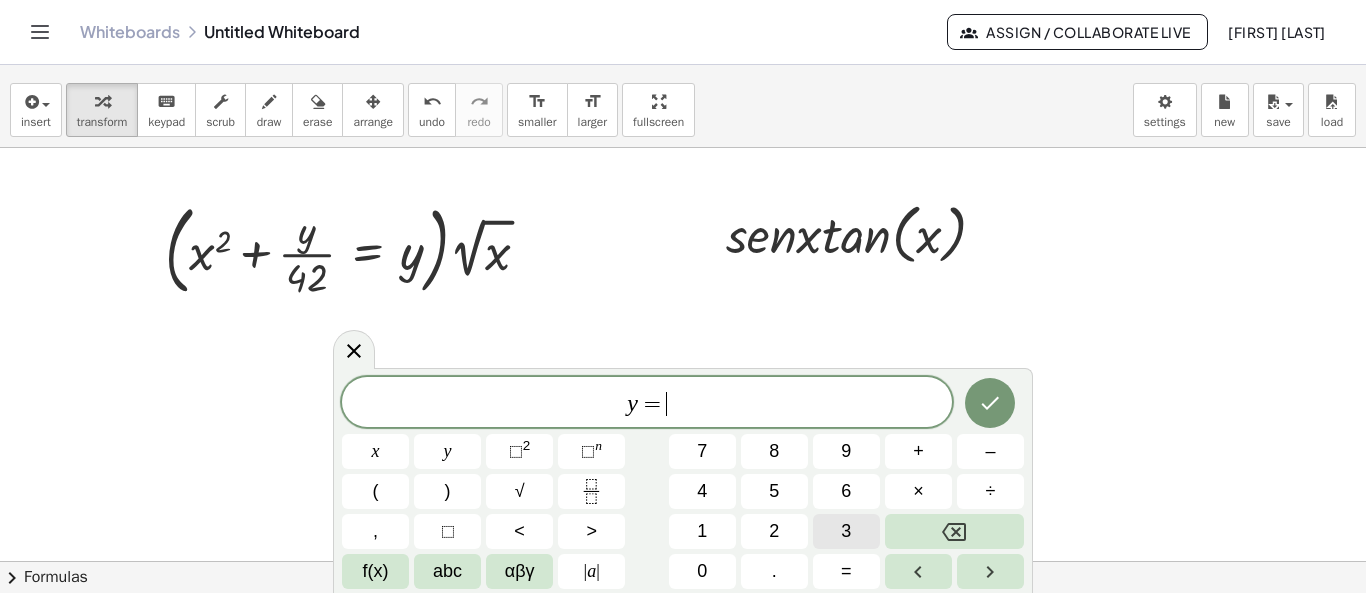 click on "3" at bounding box center (846, 531) 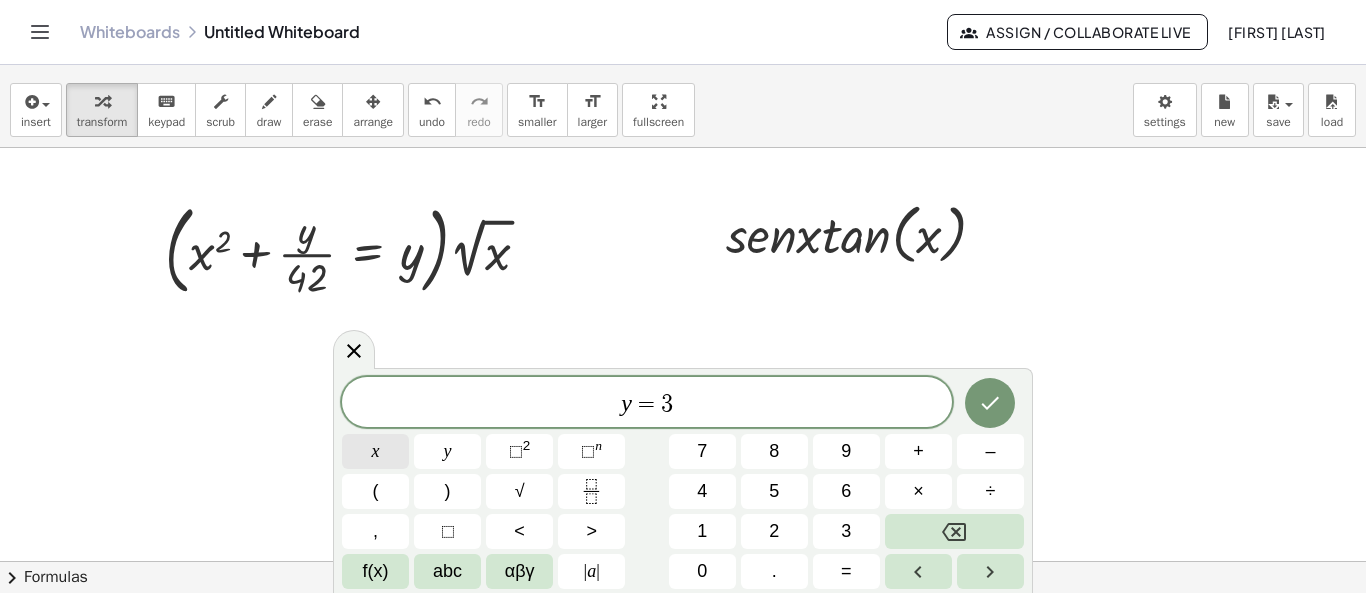 click on "x" at bounding box center [376, 451] 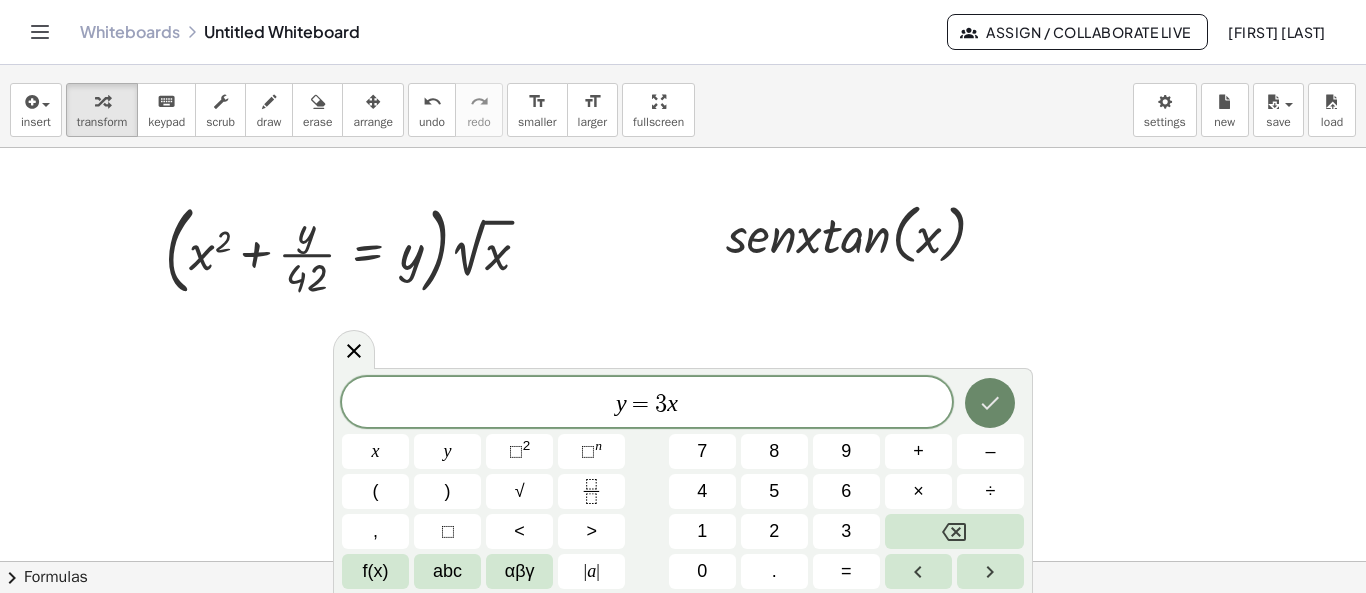click 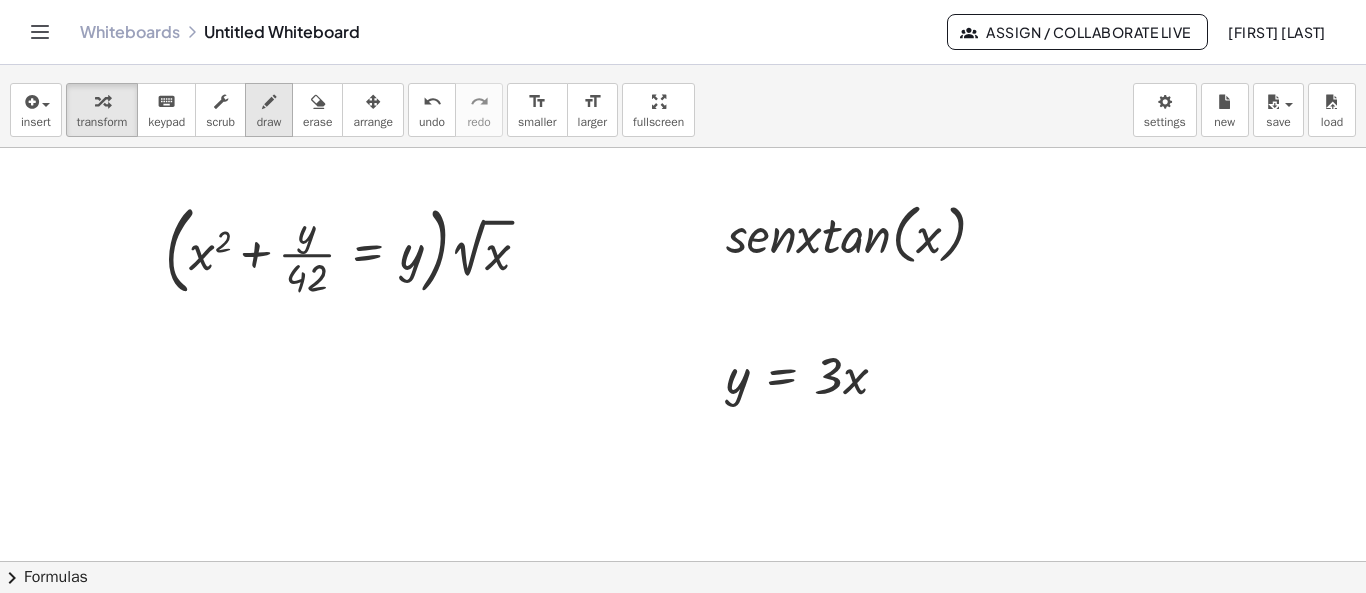 click at bounding box center [269, 101] 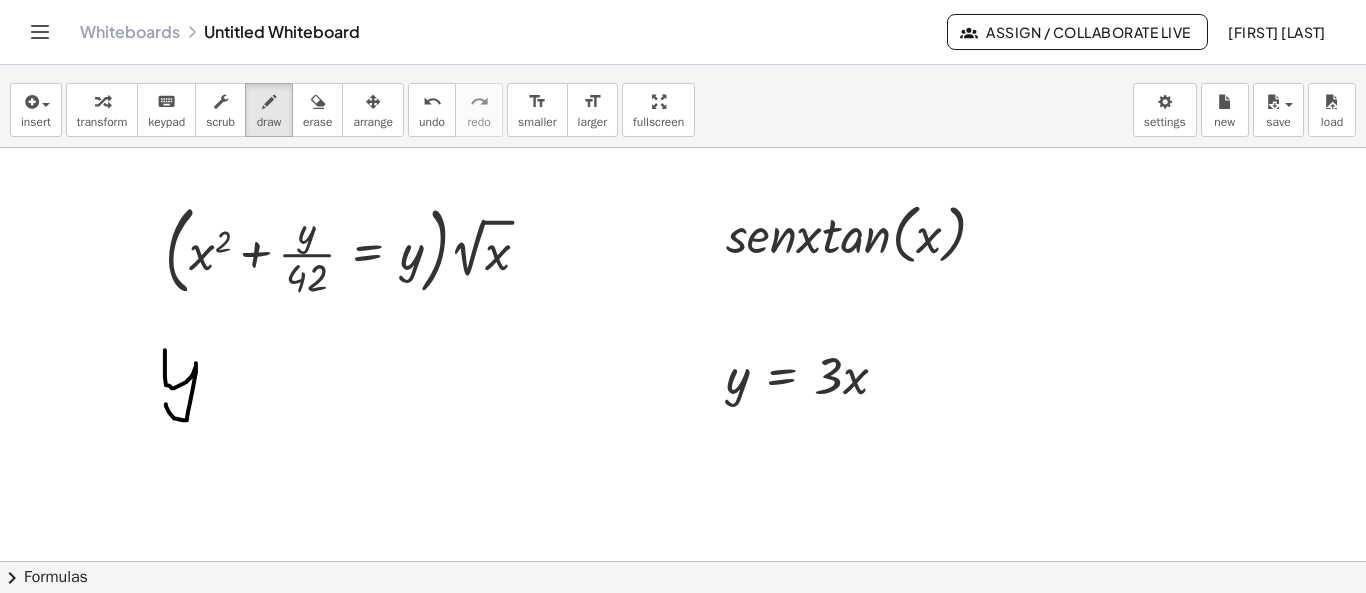 drag, startPoint x: 165, startPoint y: 349, endPoint x: 166, endPoint y: 403, distance: 54.00926 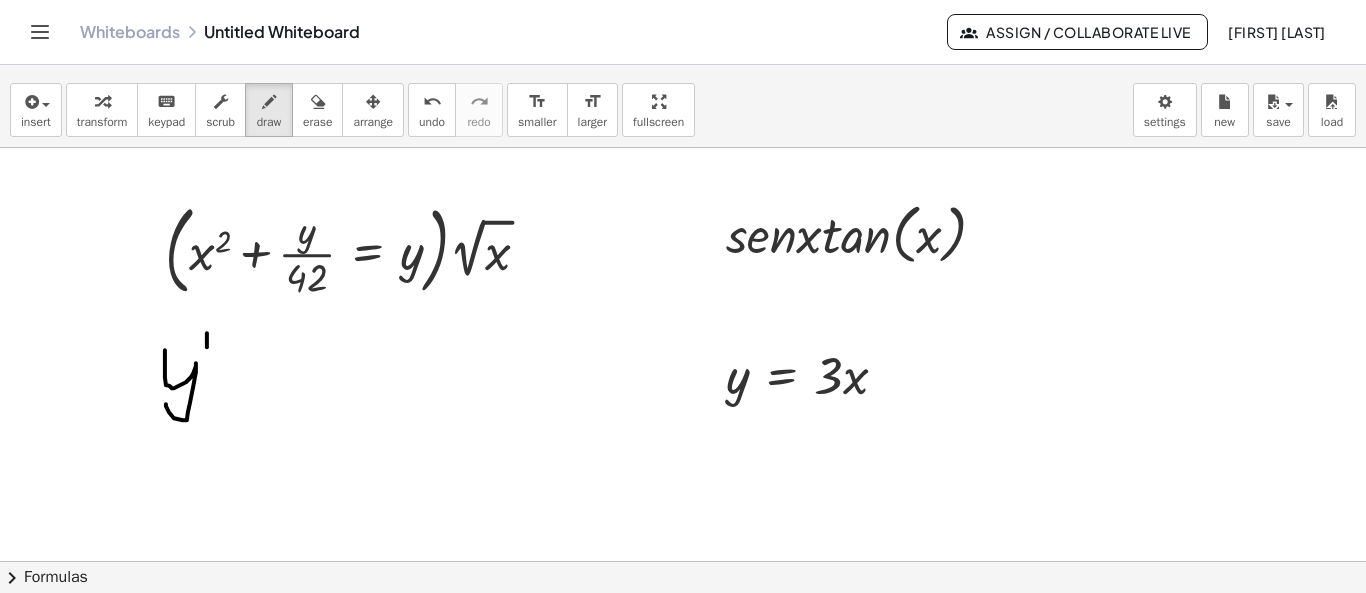 drag, startPoint x: 207, startPoint y: 332, endPoint x: 207, endPoint y: 346, distance: 14 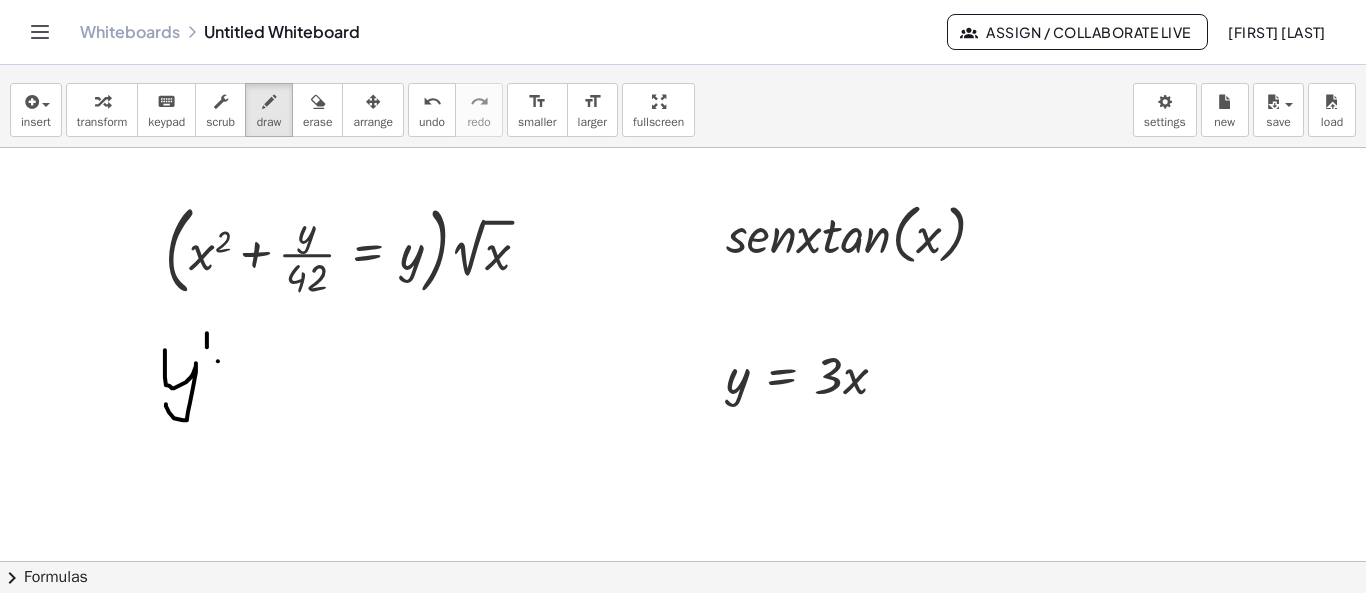 drag, startPoint x: 218, startPoint y: 360, endPoint x: 254, endPoint y: 360, distance: 36 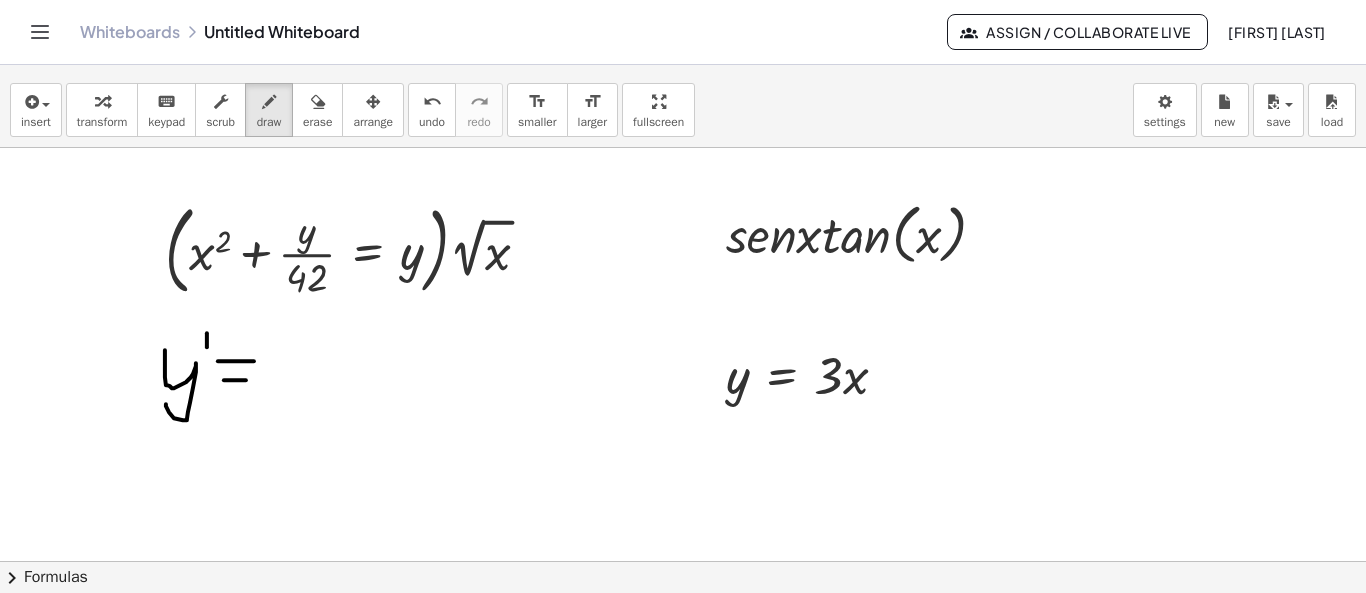 drag, startPoint x: 224, startPoint y: 379, endPoint x: 246, endPoint y: 379, distance: 22 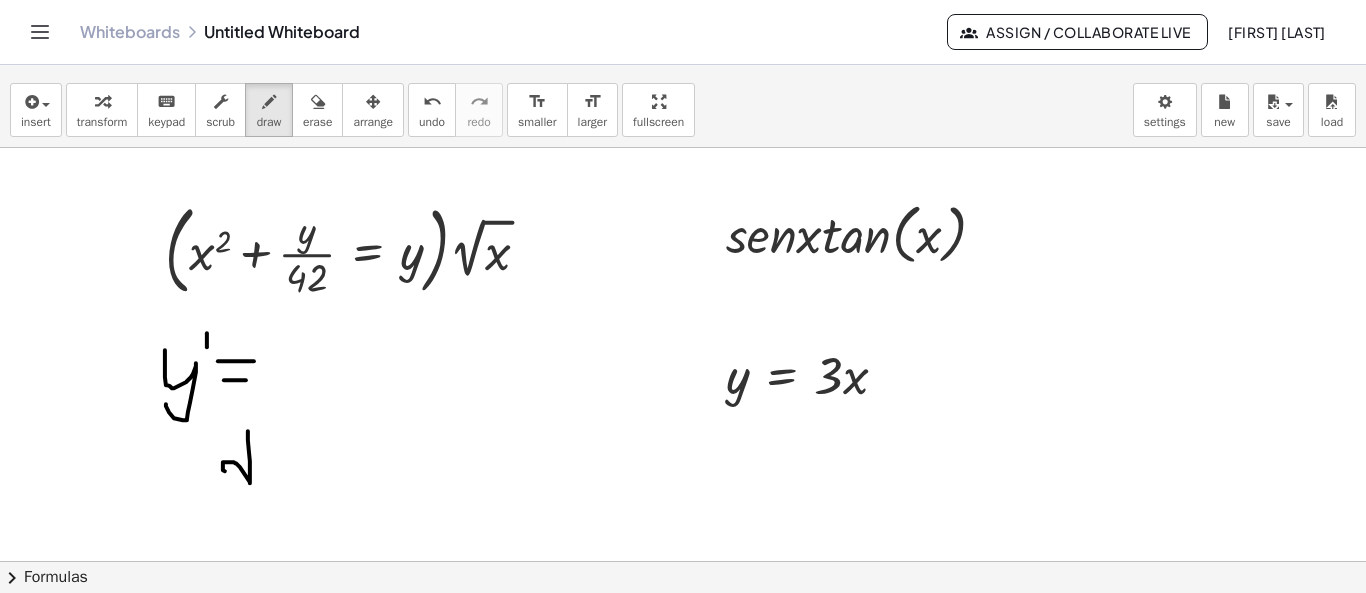 drag, startPoint x: 248, startPoint y: 430, endPoint x: 250, endPoint y: 473, distance: 43.046486 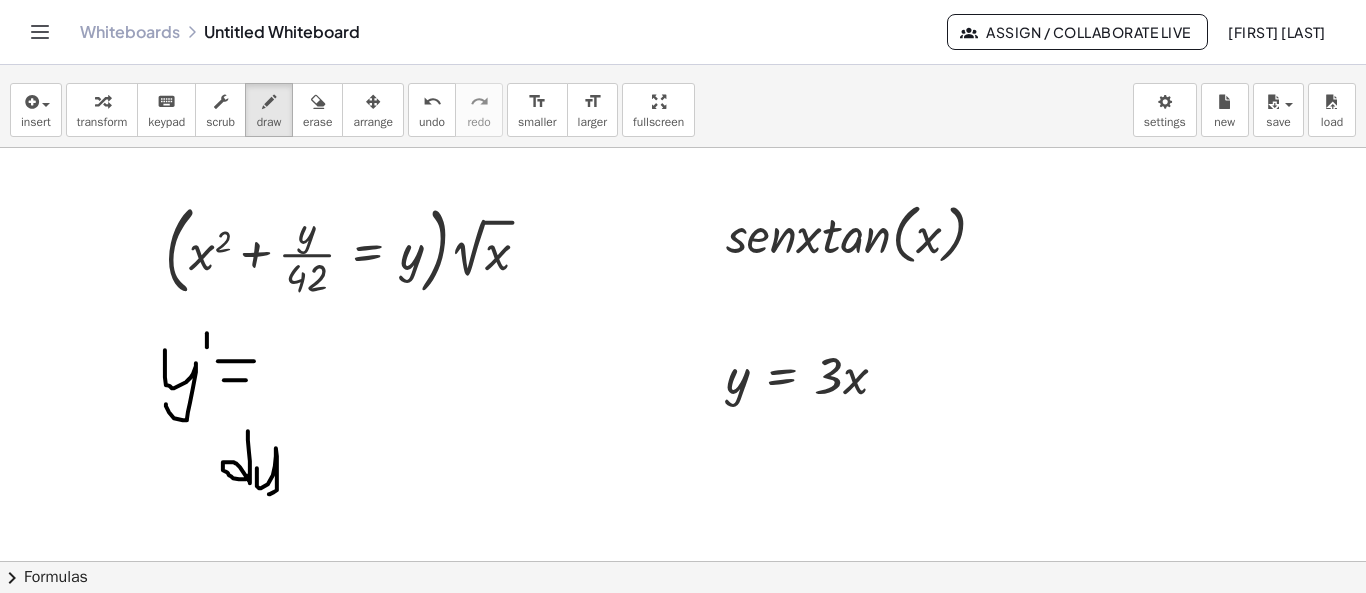 drag, startPoint x: 257, startPoint y: 467, endPoint x: 258, endPoint y: 490, distance: 23.021729 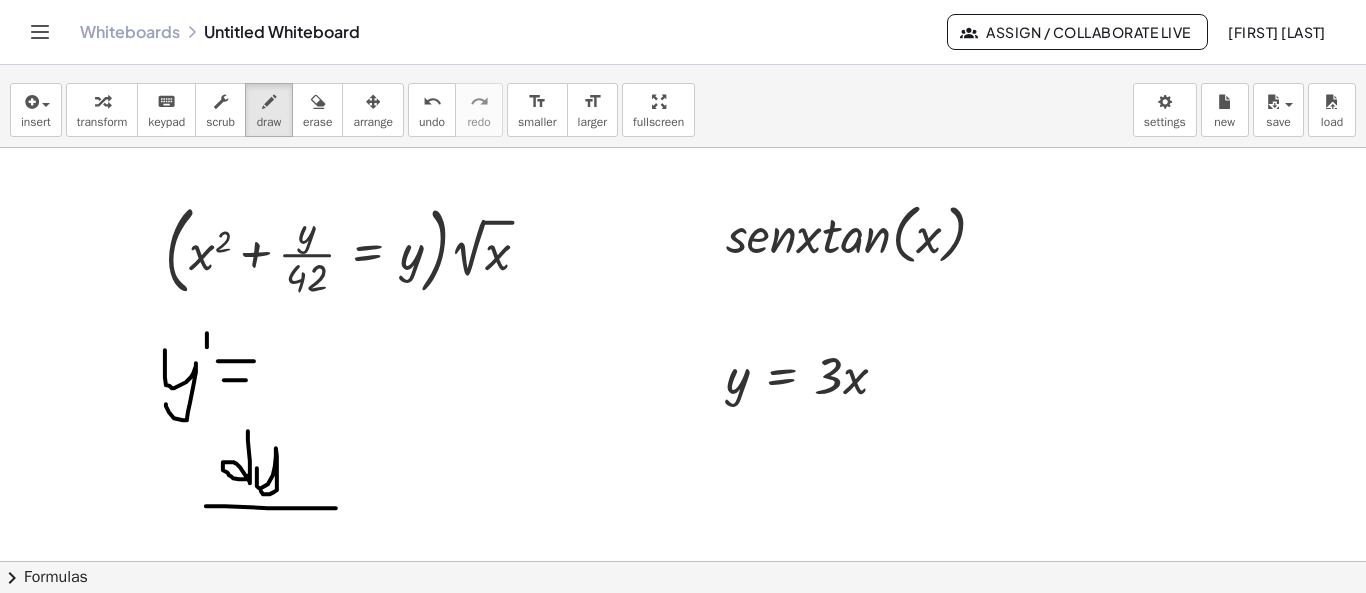 drag, startPoint x: 302, startPoint y: 507, endPoint x: 317, endPoint y: 510, distance: 15.297058 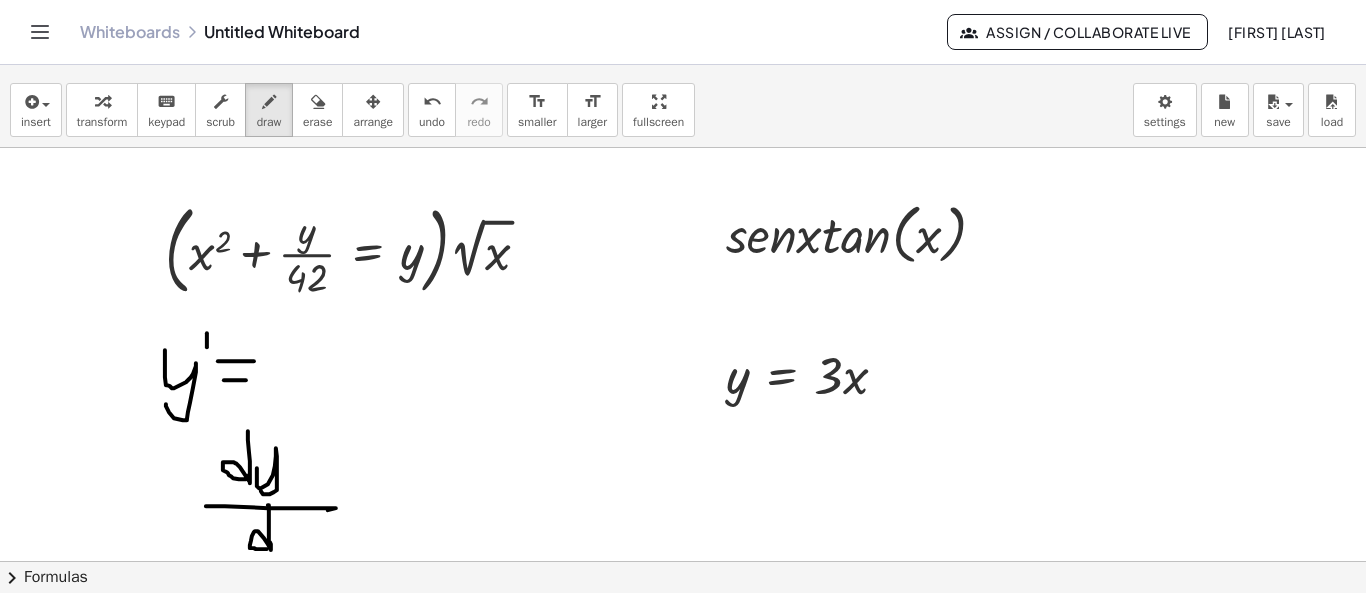 drag, startPoint x: 269, startPoint y: 508, endPoint x: 276, endPoint y: 536, distance: 28.86174 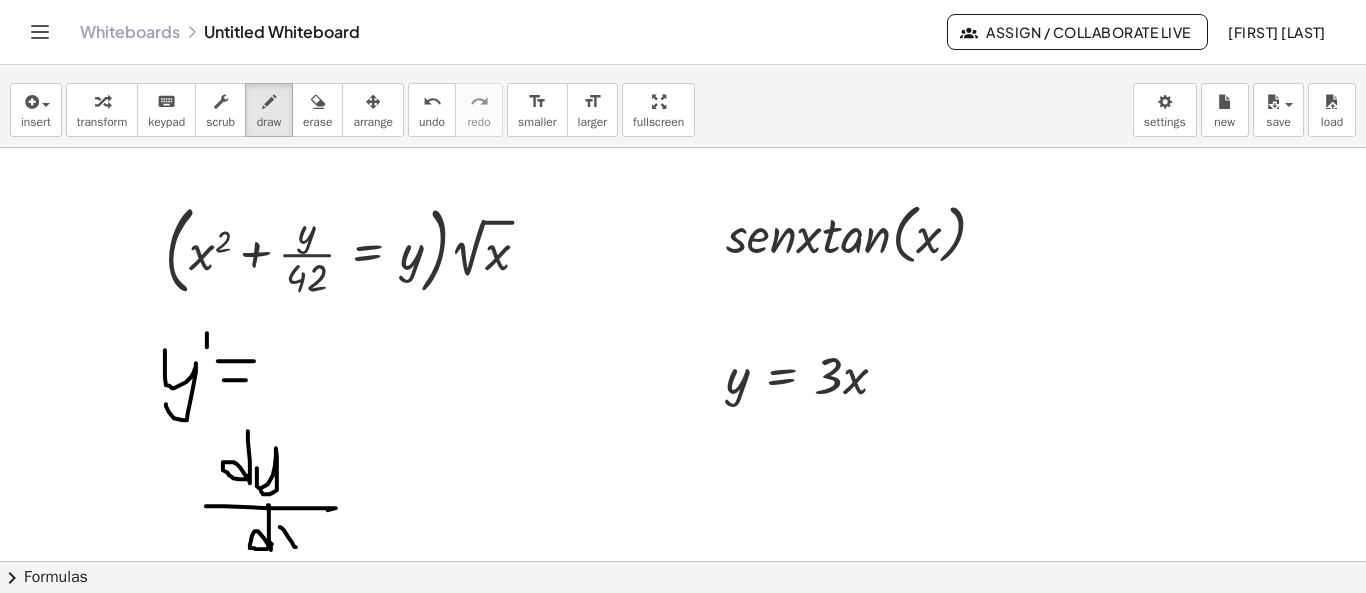 drag, startPoint x: 280, startPoint y: 526, endPoint x: 296, endPoint y: 546, distance: 25.612497 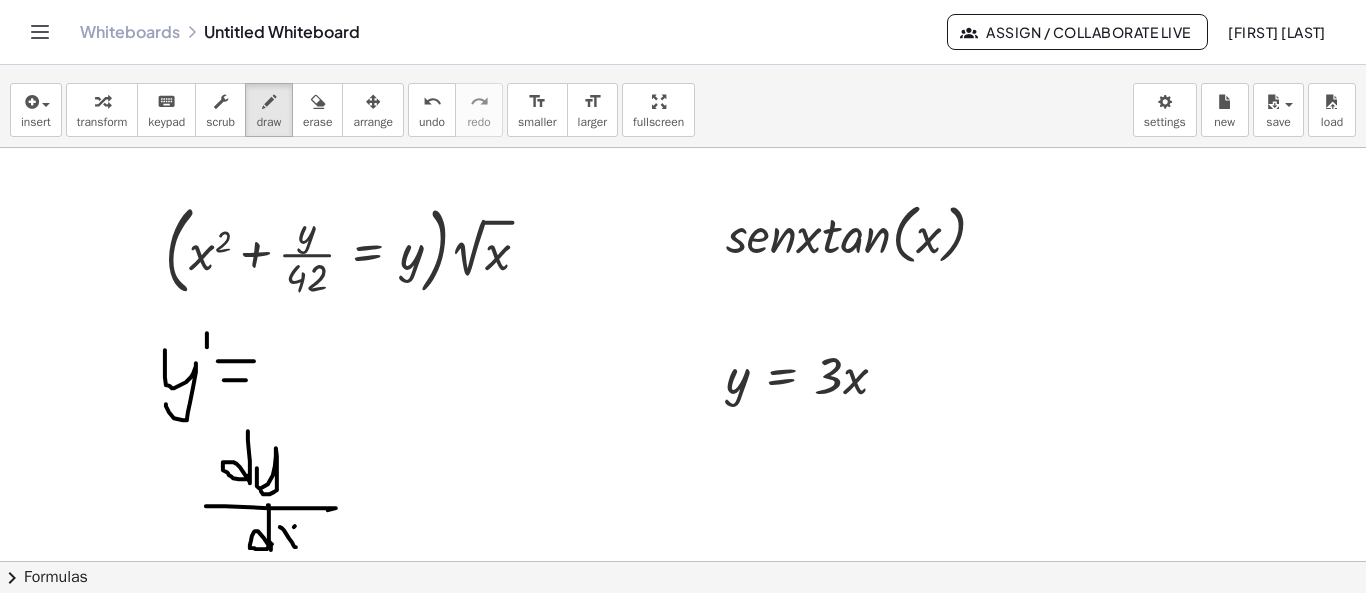 drag, startPoint x: 294, startPoint y: 526, endPoint x: 282, endPoint y: 552, distance: 28.635643 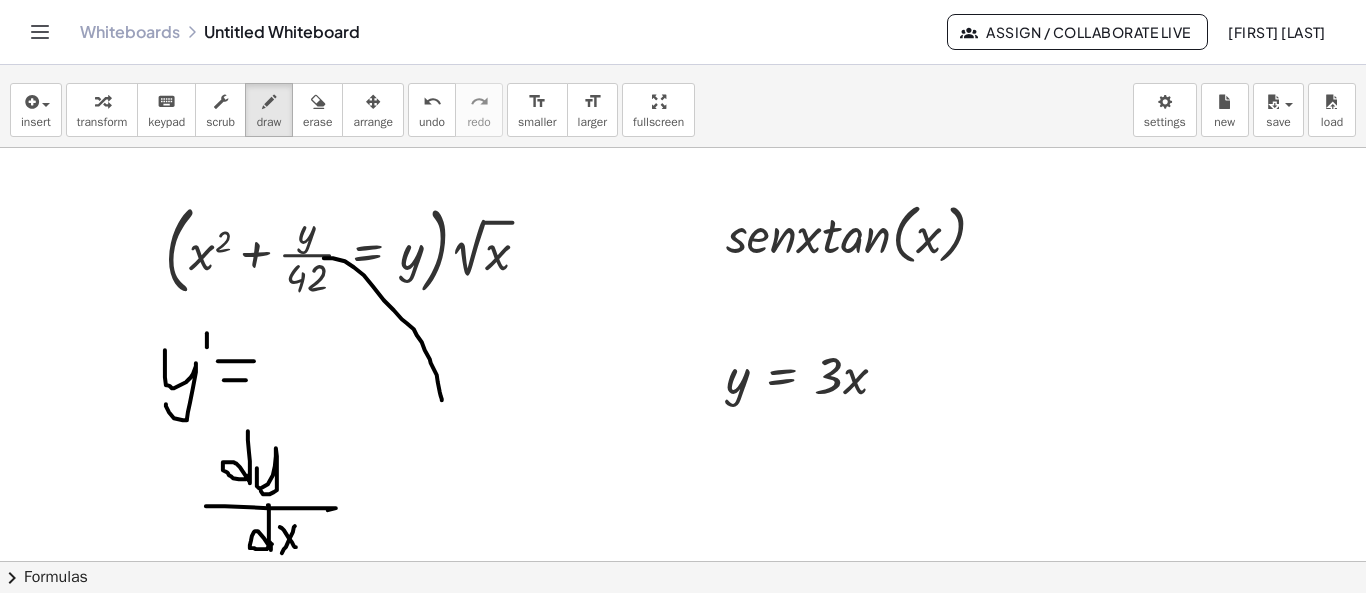 drag, startPoint x: 324, startPoint y: 257, endPoint x: 442, endPoint y: 399, distance: 184.62936 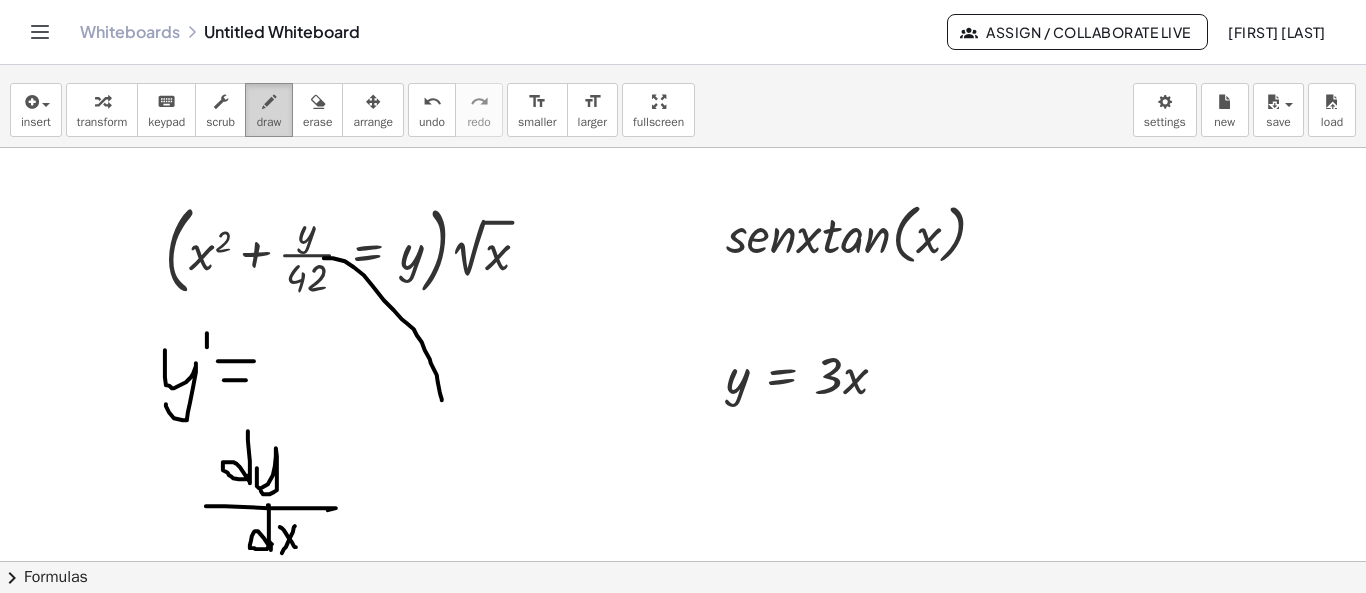 click on "draw" at bounding box center [269, 122] 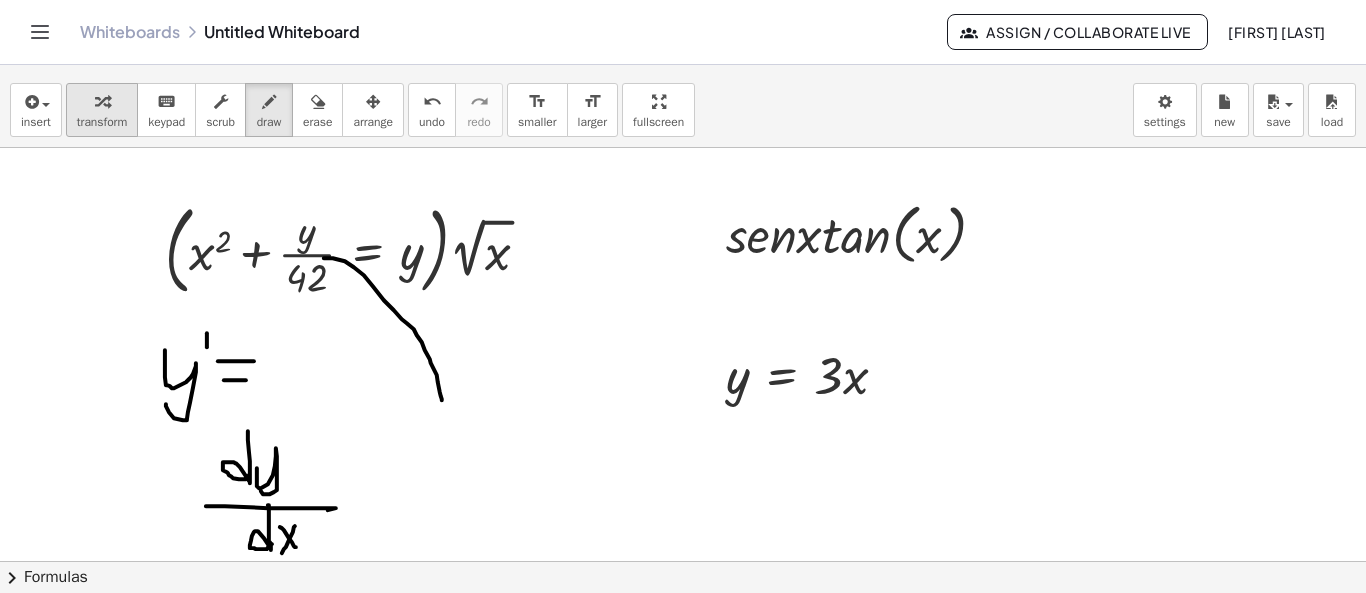 click on "transform" at bounding box center (102, 122) 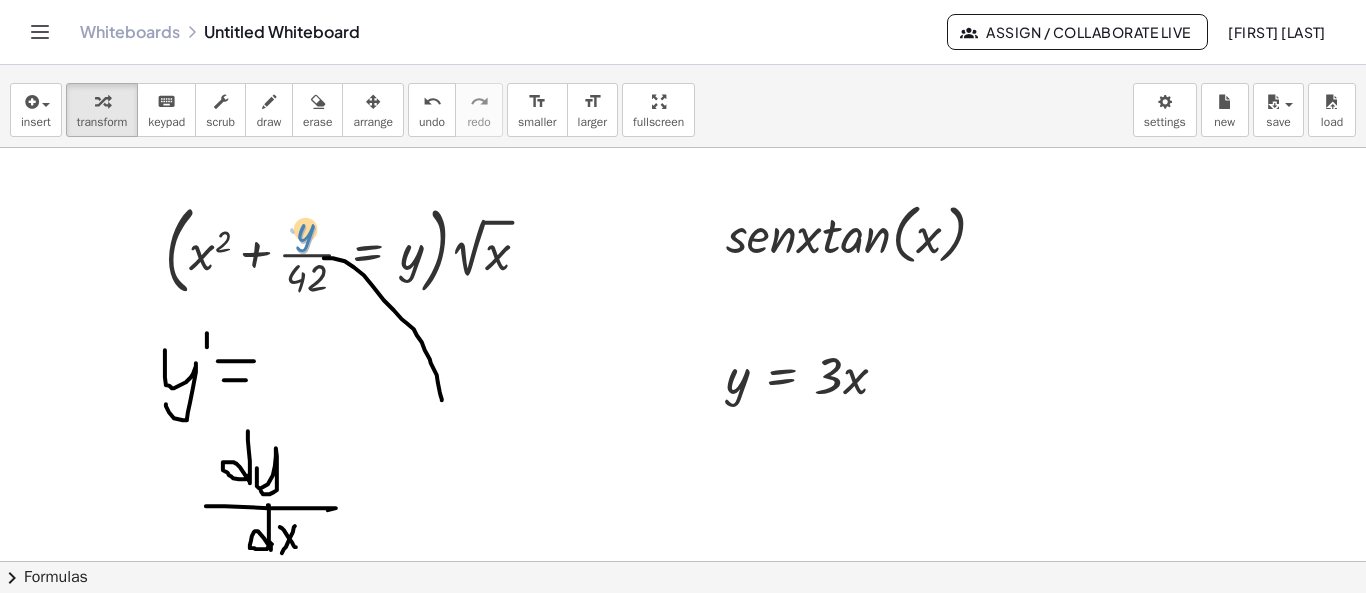 click at bounding box center (355, 249) 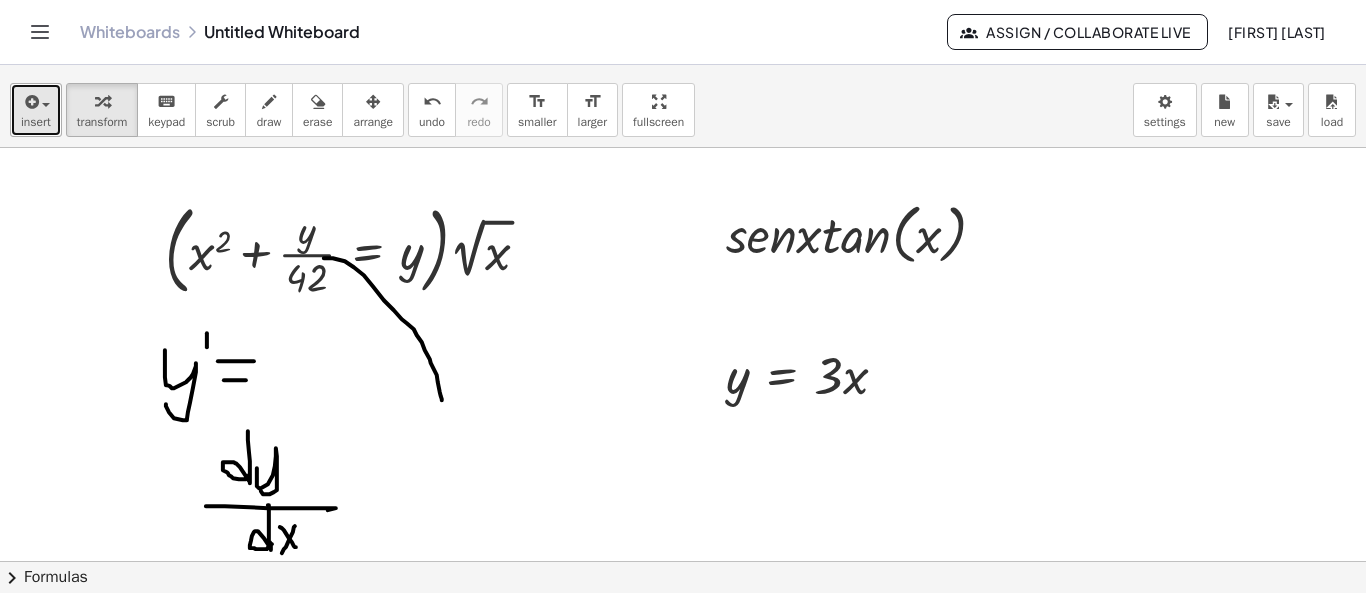 click on "insert" at bounding box center (36, 122) 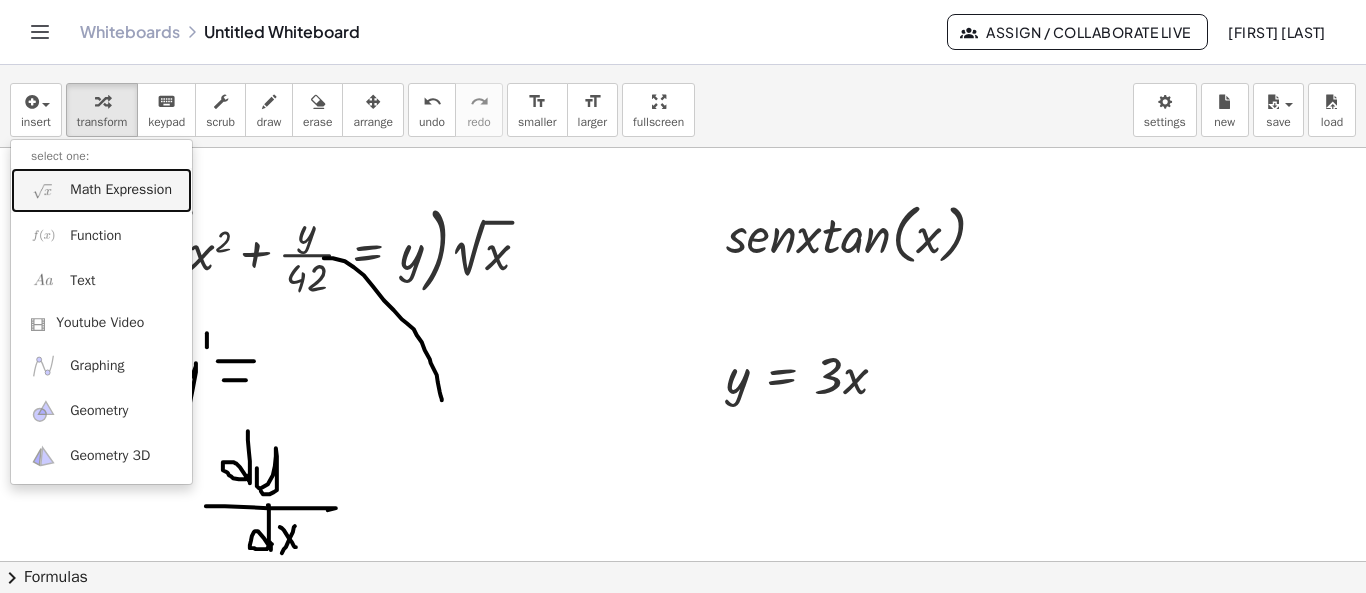 click on "Math Expression" at bounding box center (101, 190) 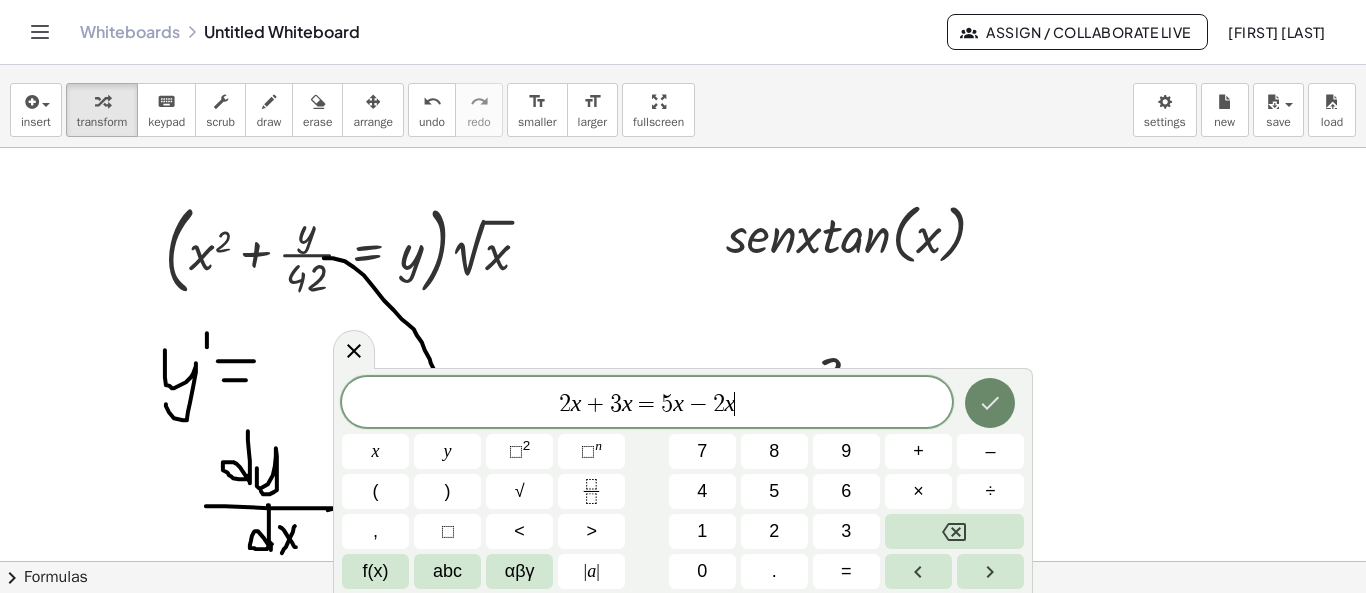 click at bounding box center [990, 403] 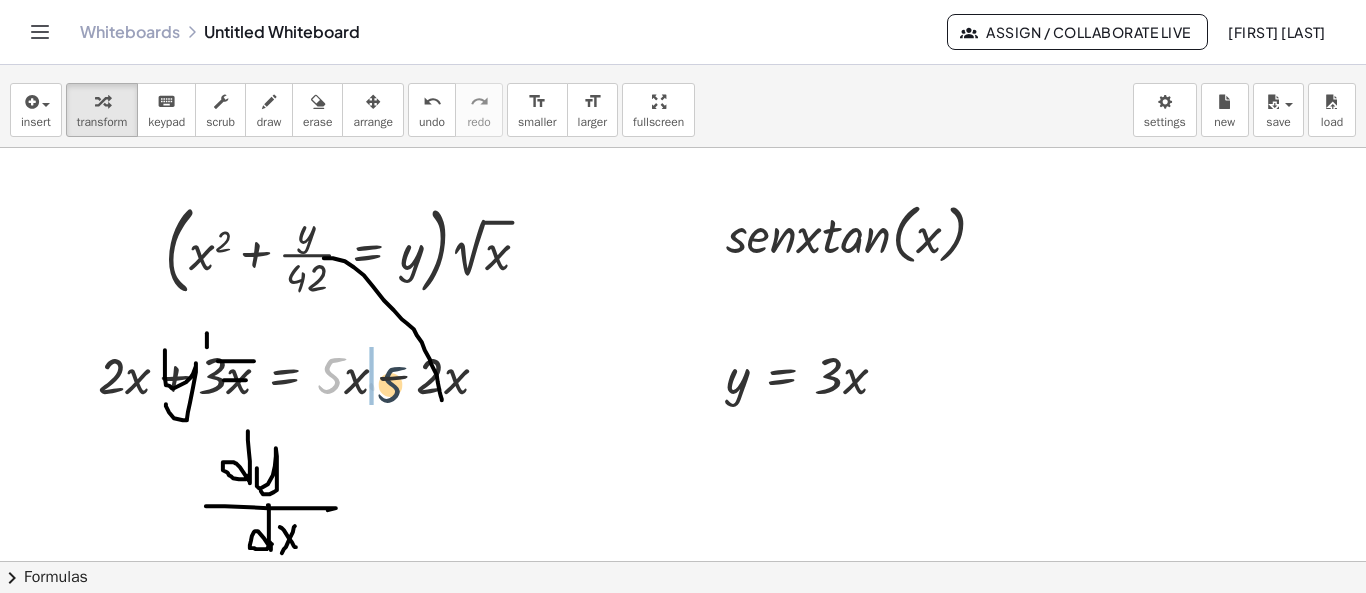 drag, startPoint x: 325, startPoint y: 383, endPoint x: 388, endPoint y: 392, distance: 63.63961 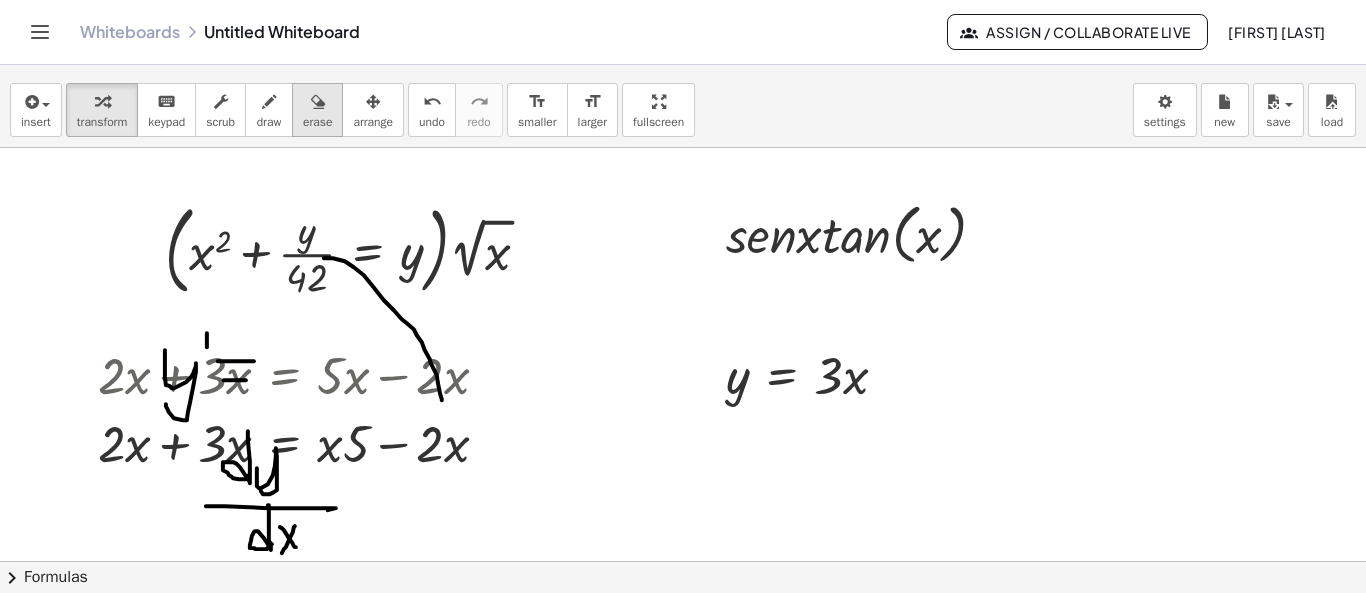 click on "erase" at bounding box center (317, 110) 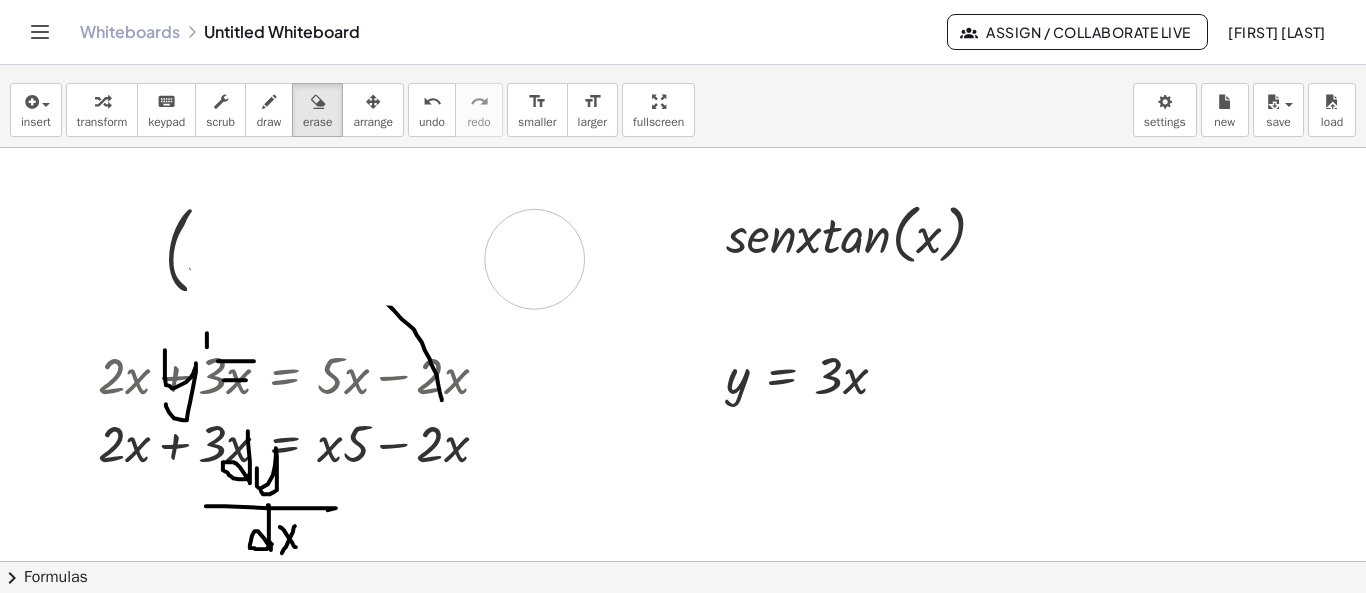 drag, startPoint x: 337, startPoint y: 225, endPoint x: 211, endPoint y: 255, distance: 129.5222 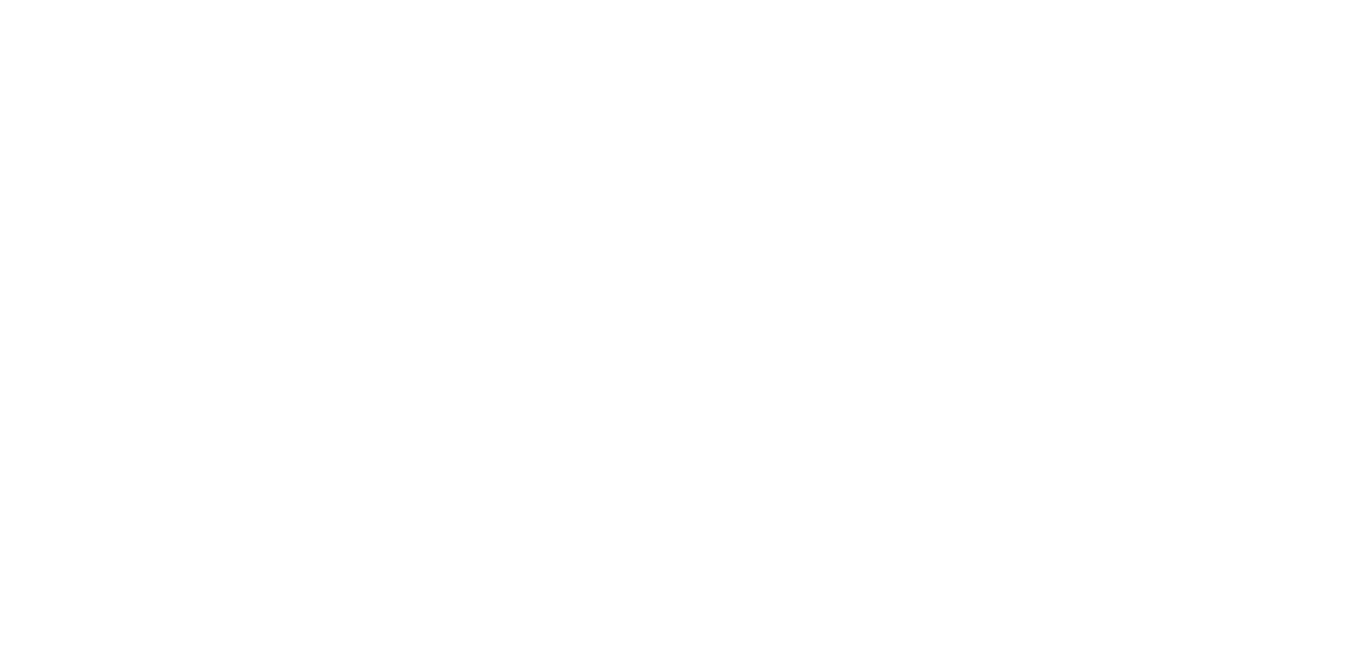 scroll, scrollTop: 0, scrollLeft: 0, axis: both 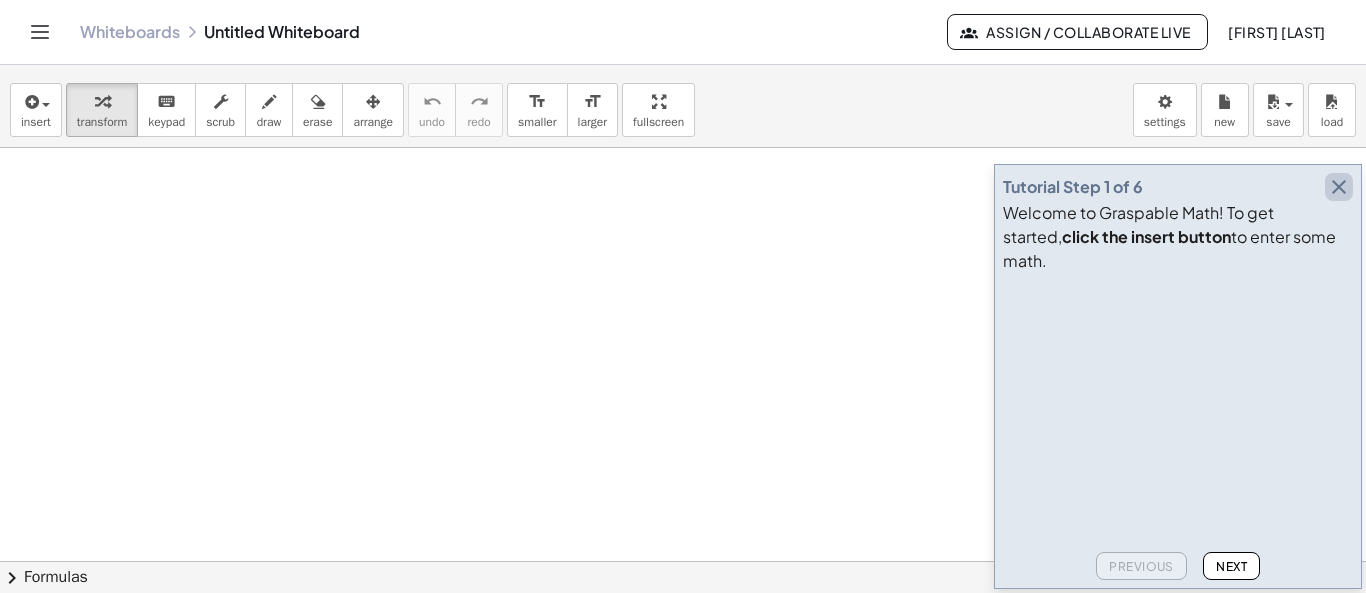 click at bounding box center (1339, 187) 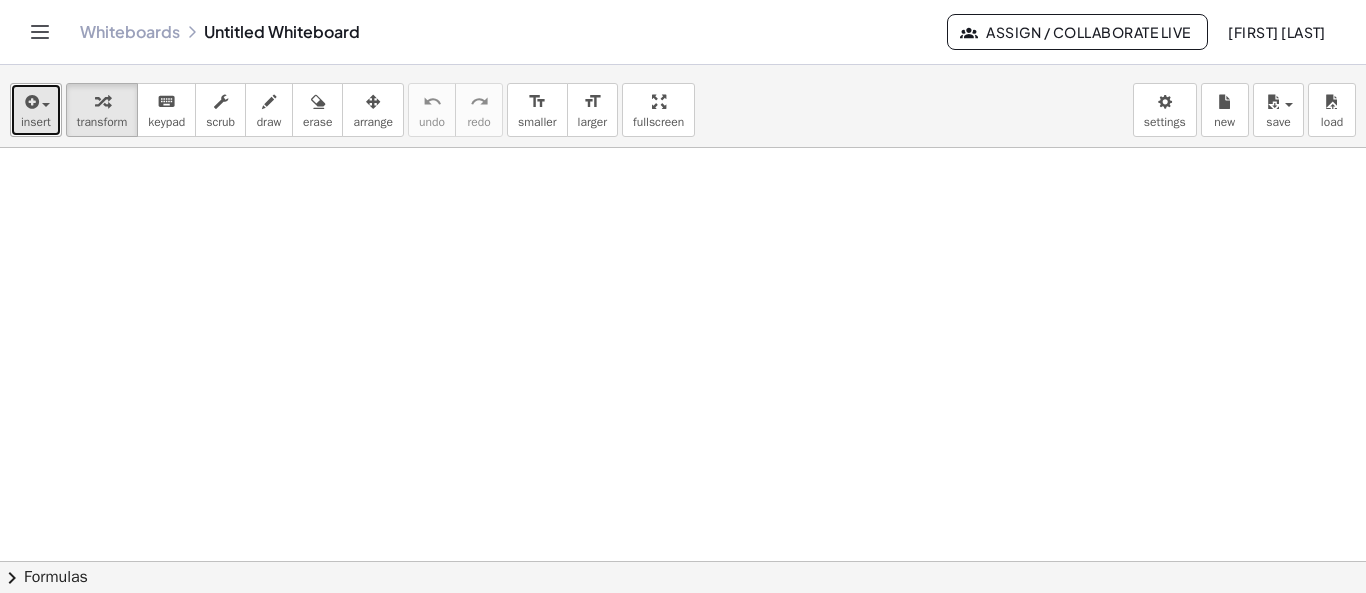 click on "insert" at bounding box center [36, 110] 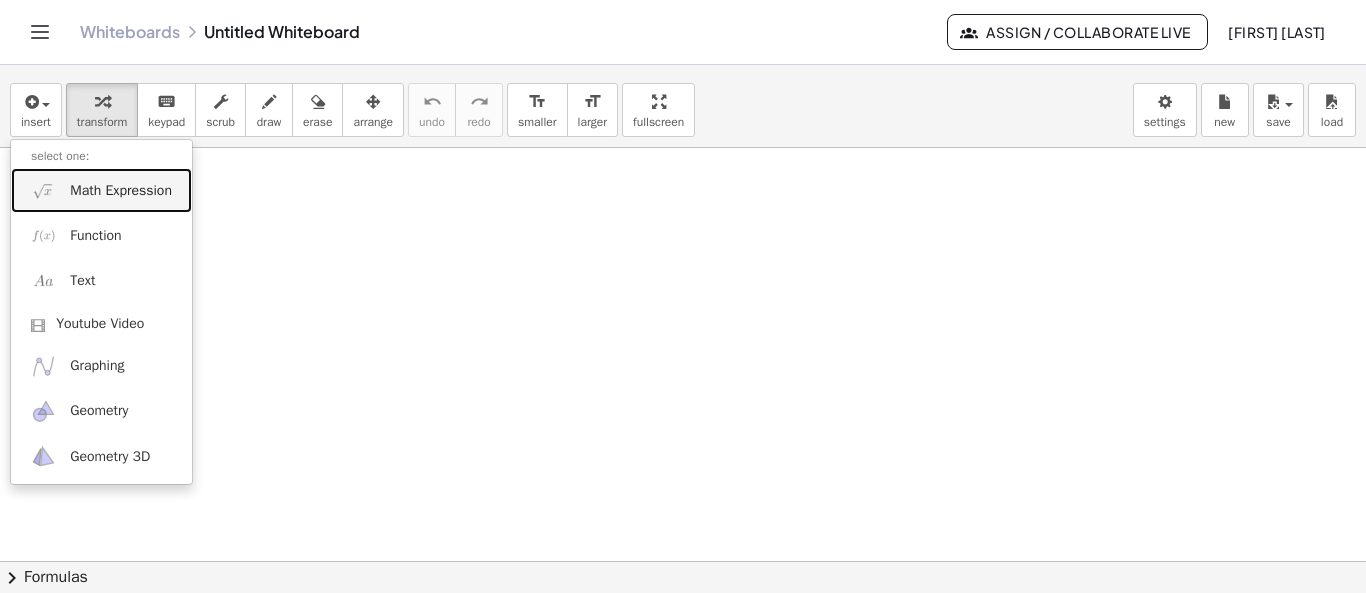 click on "Math Expression" at bounding box center [101, 190] 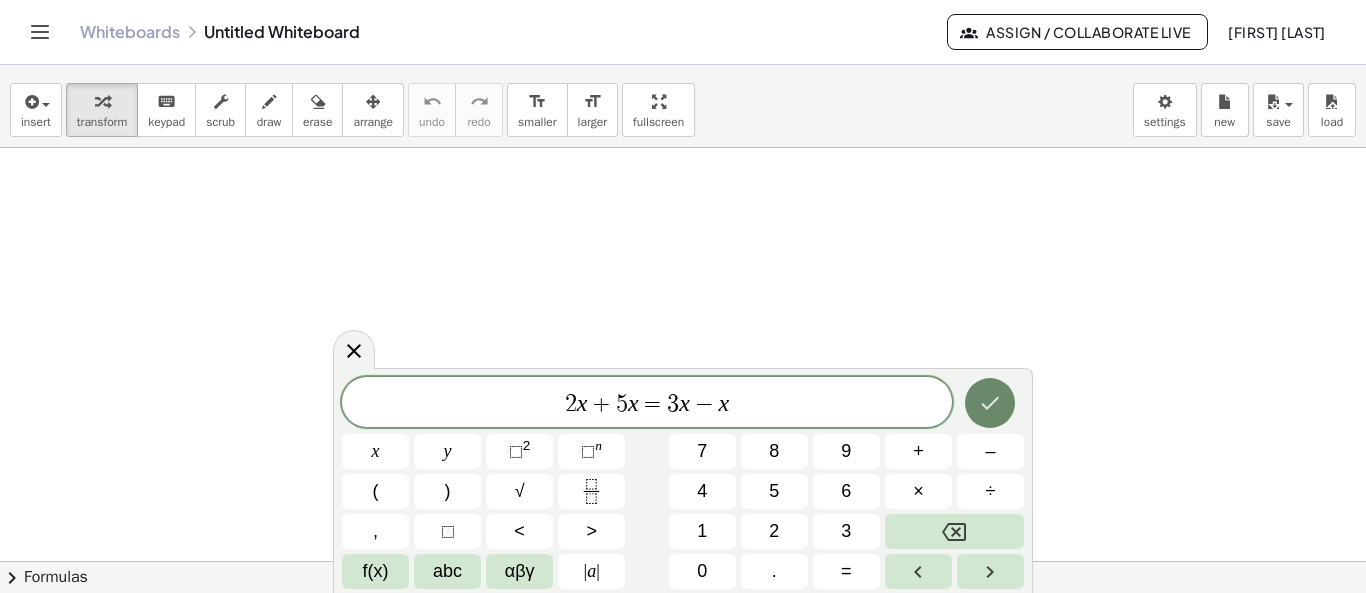 click 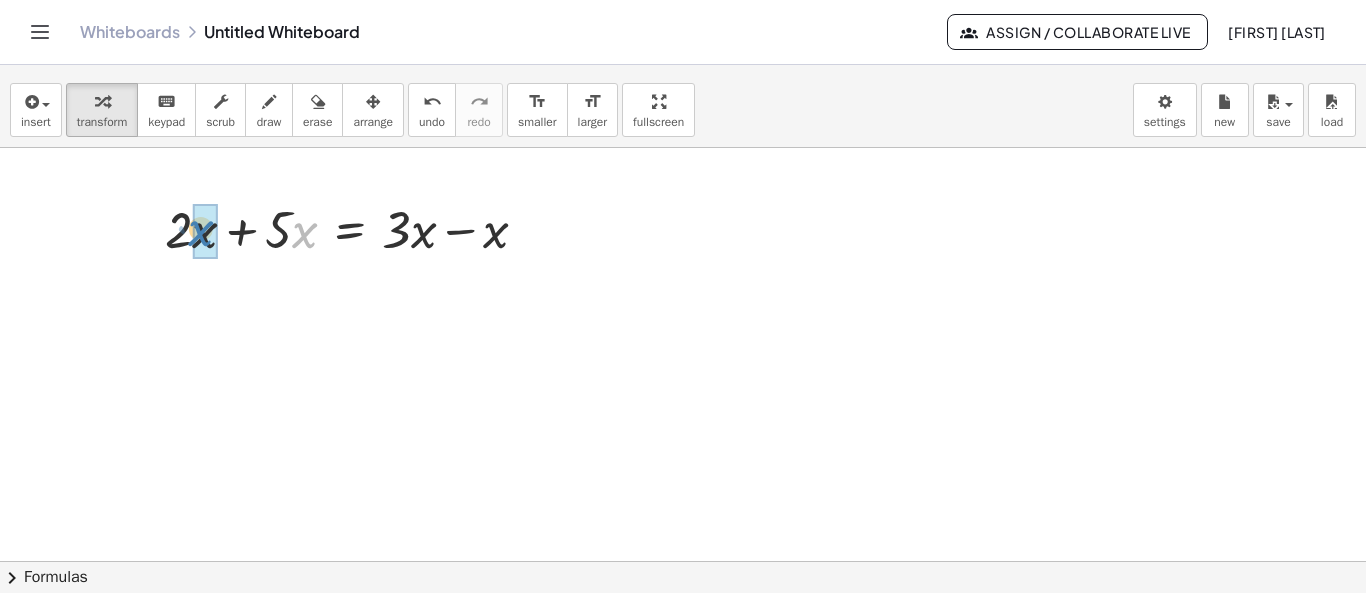 drag, startPoint x: 303, startPoint y: 239, endPoint x: 199, endPoint y: 237, distance: 104.019226 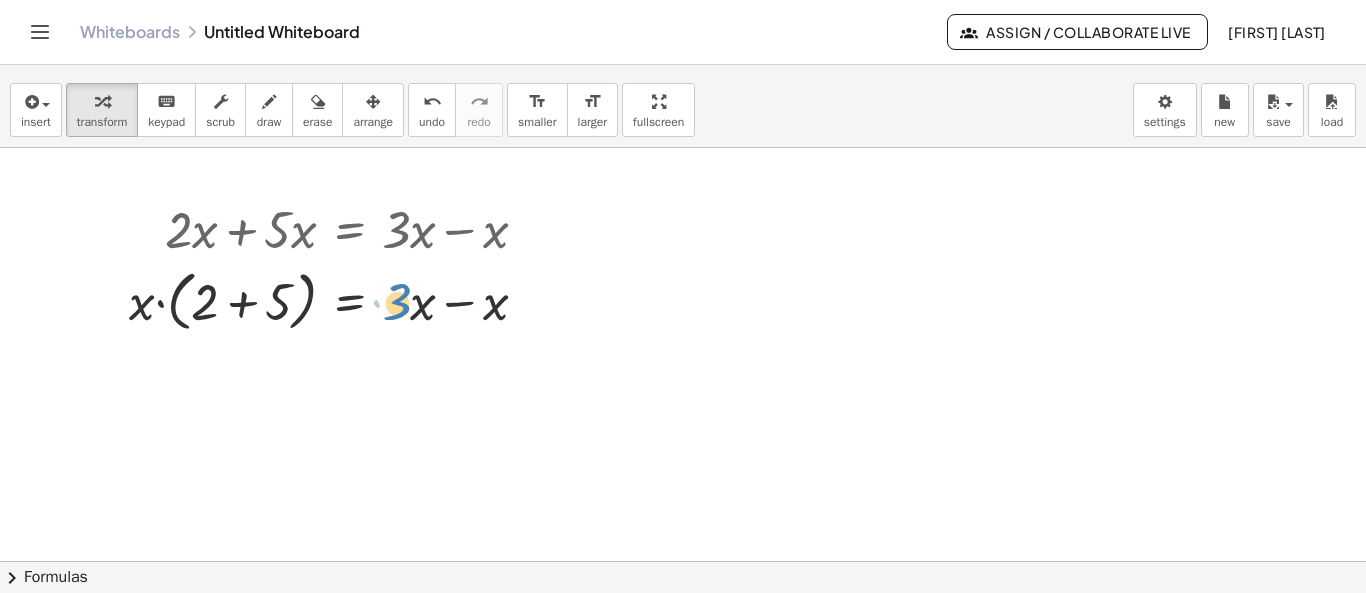 click at bounding box center (336, 300) 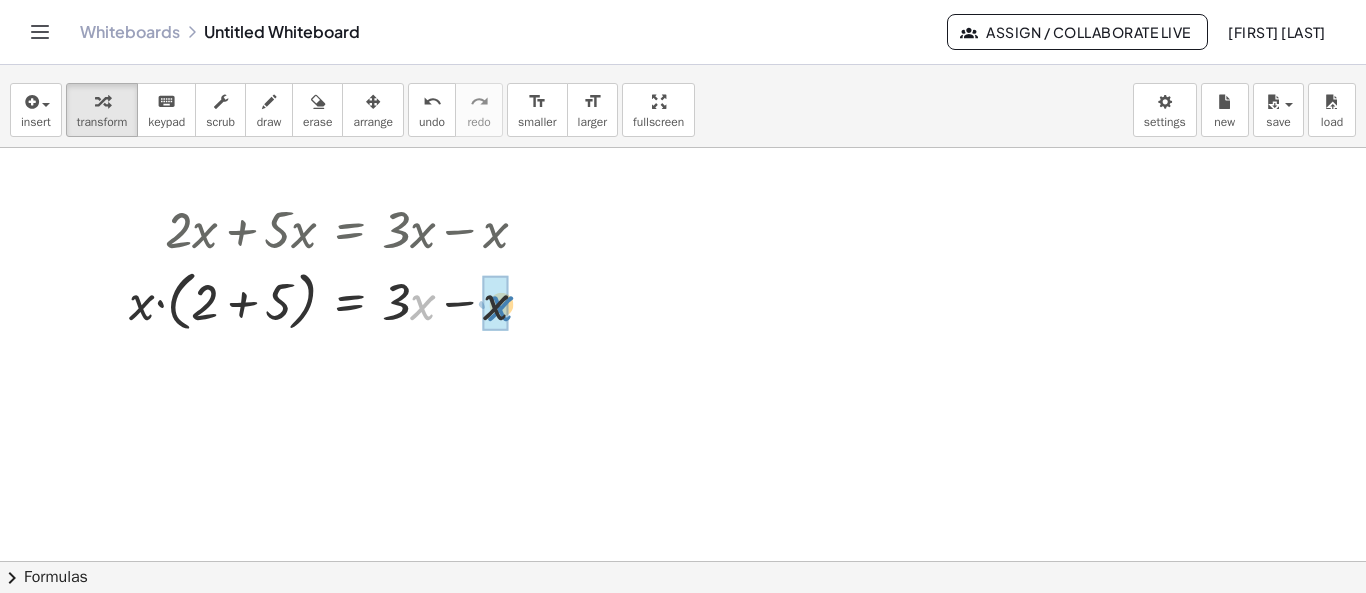 drag, startPoint x: 423, startPoint y: 307, endPoint x: 501, endPoint y: 308, distance: 78.00641 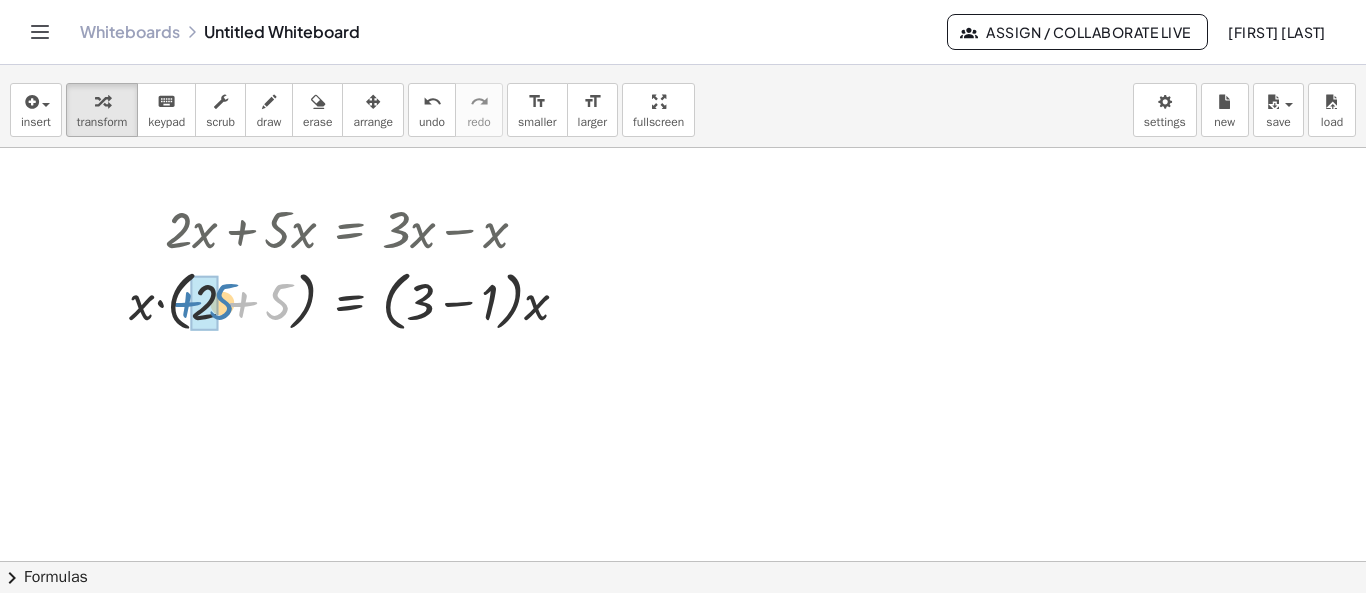 drag, startPoint x: 277, startPoint y: 303, endPoint x: 221, endPoint y: 303, distance: 56 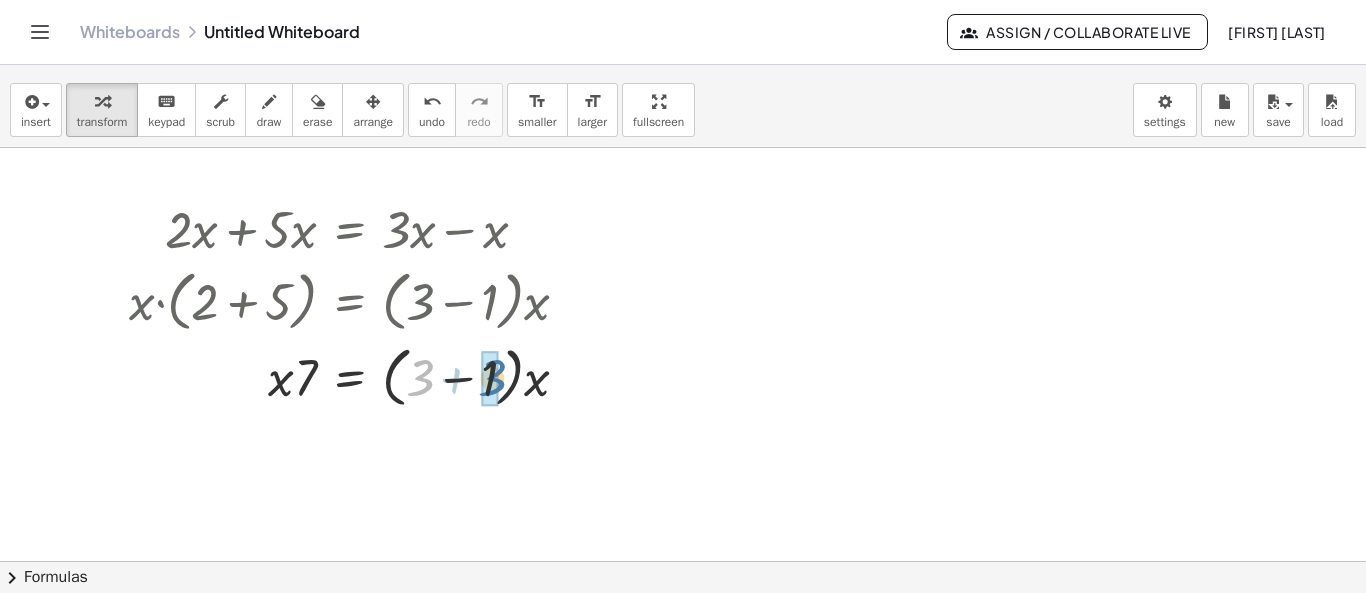 drag, startPoint x: 420, startPoint y: 383, endPoint x: 492, endPoint y: 383, distance: 72 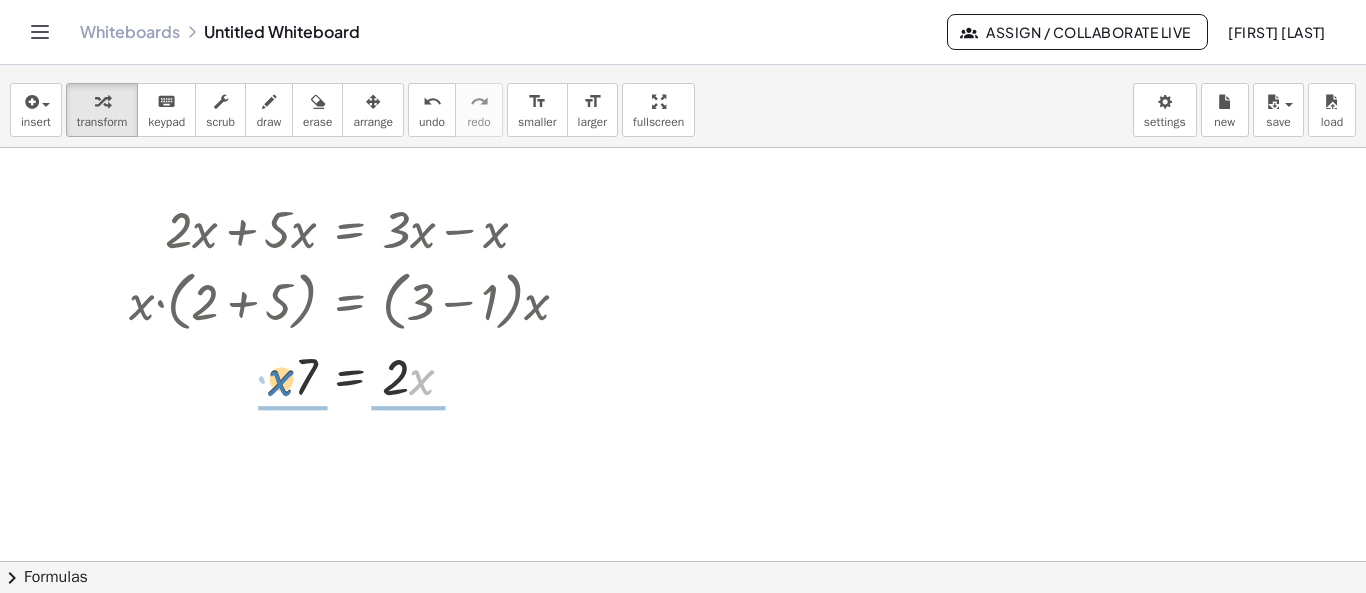 drag, startPoint x: 420, startPoint y: 380, endPoint x: 279, endPoint y: 381, distance: 141.00354 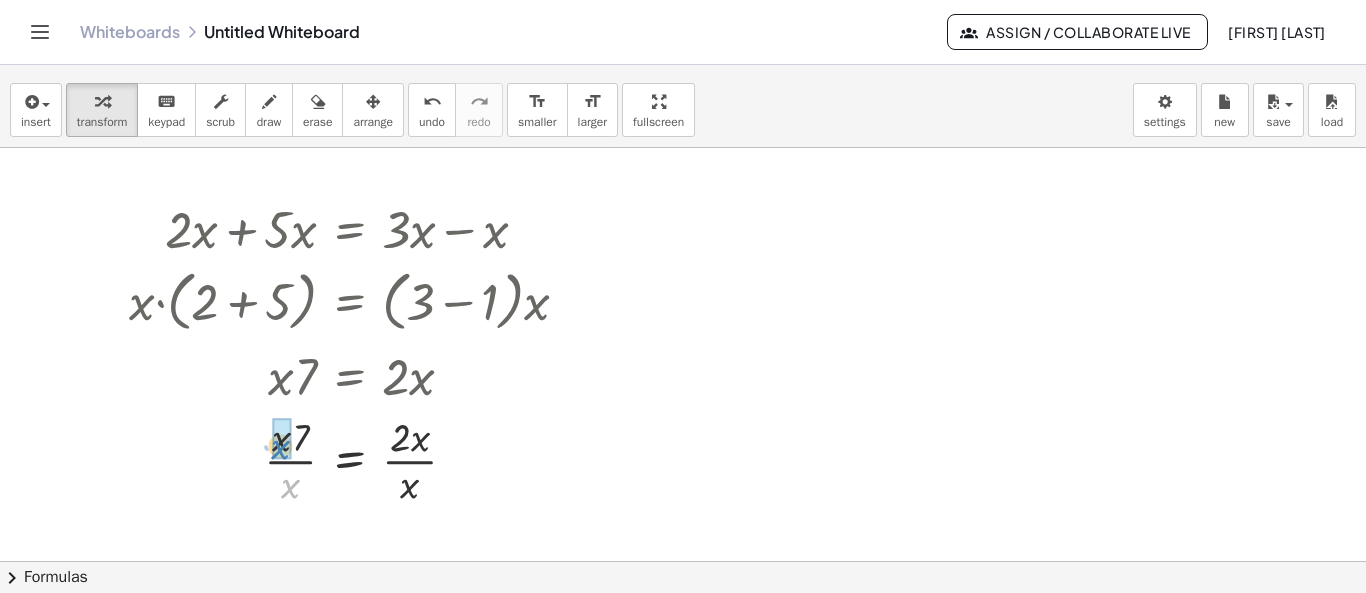drag, startPoint x: 292, startPoint y: 487, endPoint x: 282, endPoint y: 448, distance: 40.261642 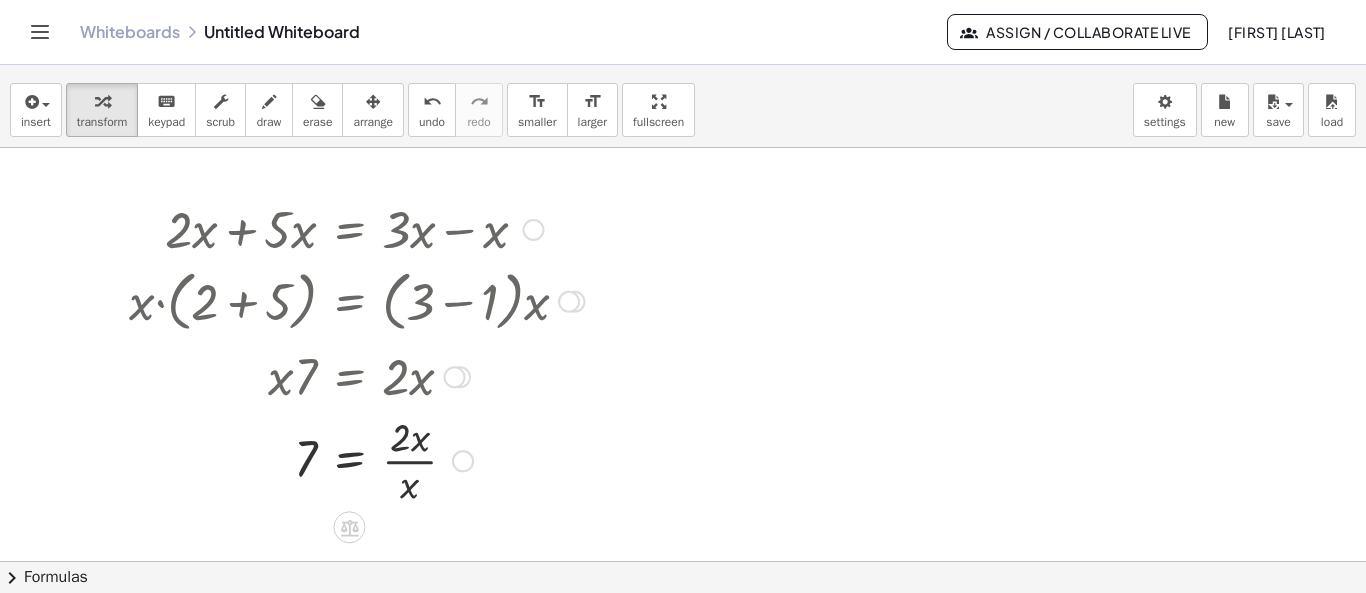 click at bounding box center (357, 459) 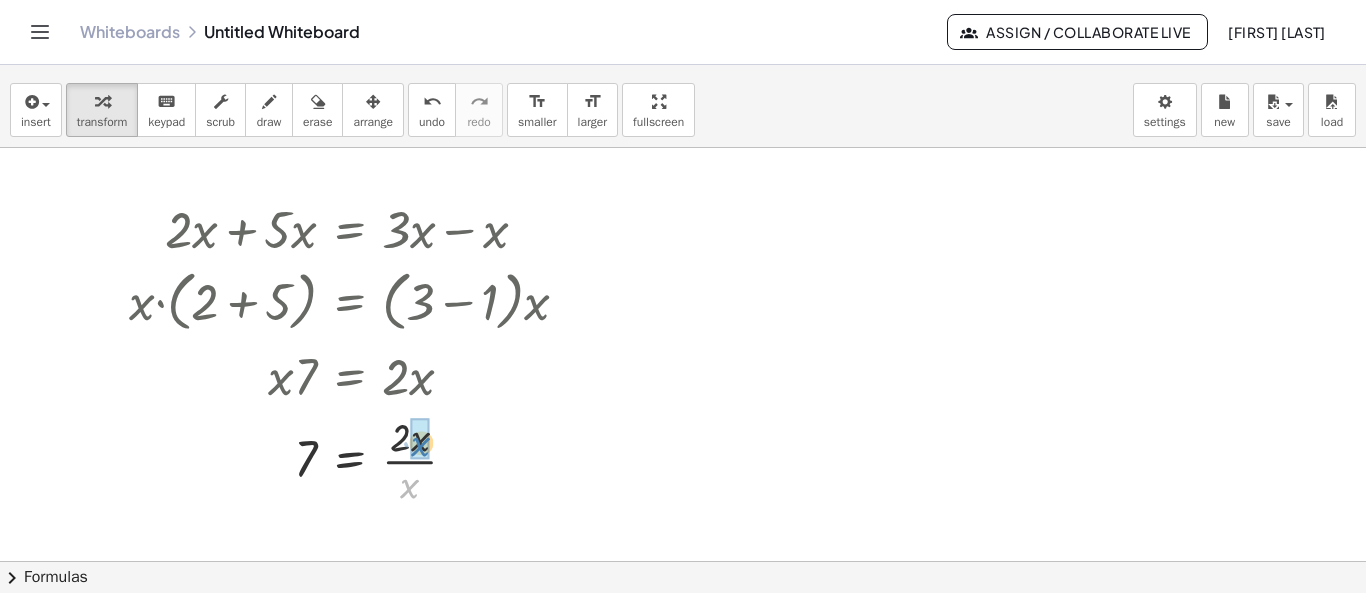 drag, startPoint x: 414, startPoint y: 483, endPoint x: 426, endPoint y: 440, distance: 44.64303 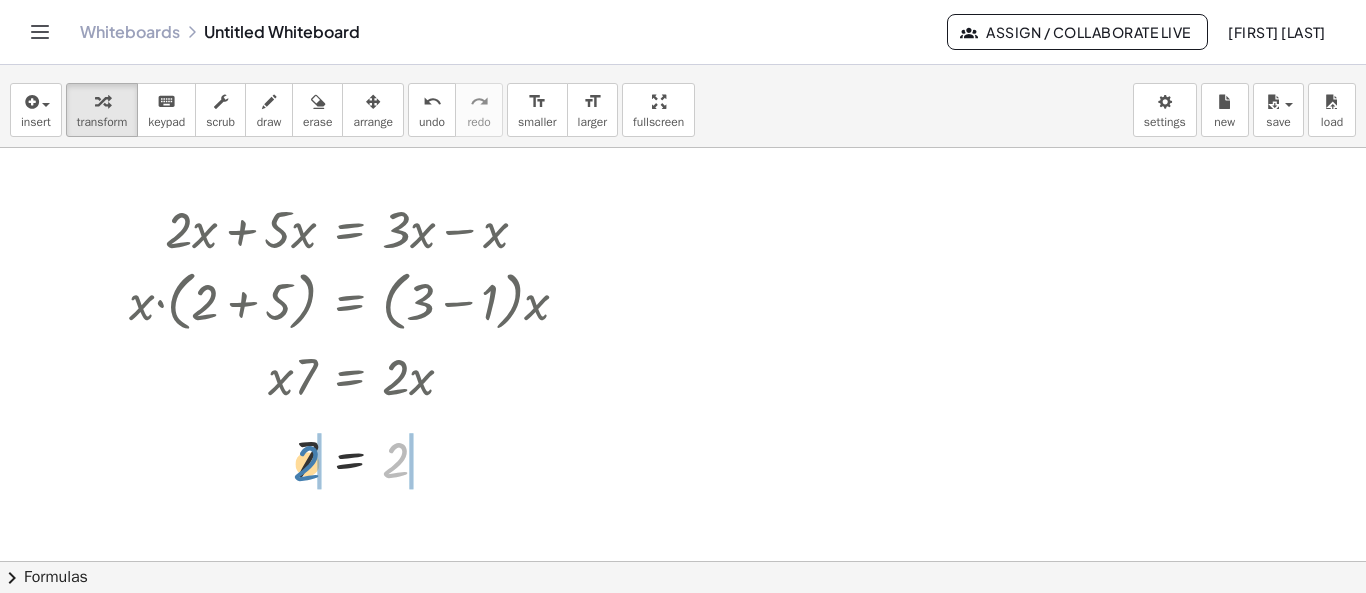 drag, startPoint x: 394, startPoint y: 473, endPoint x: 304, endPoint y: 476, distance: 90.04999 